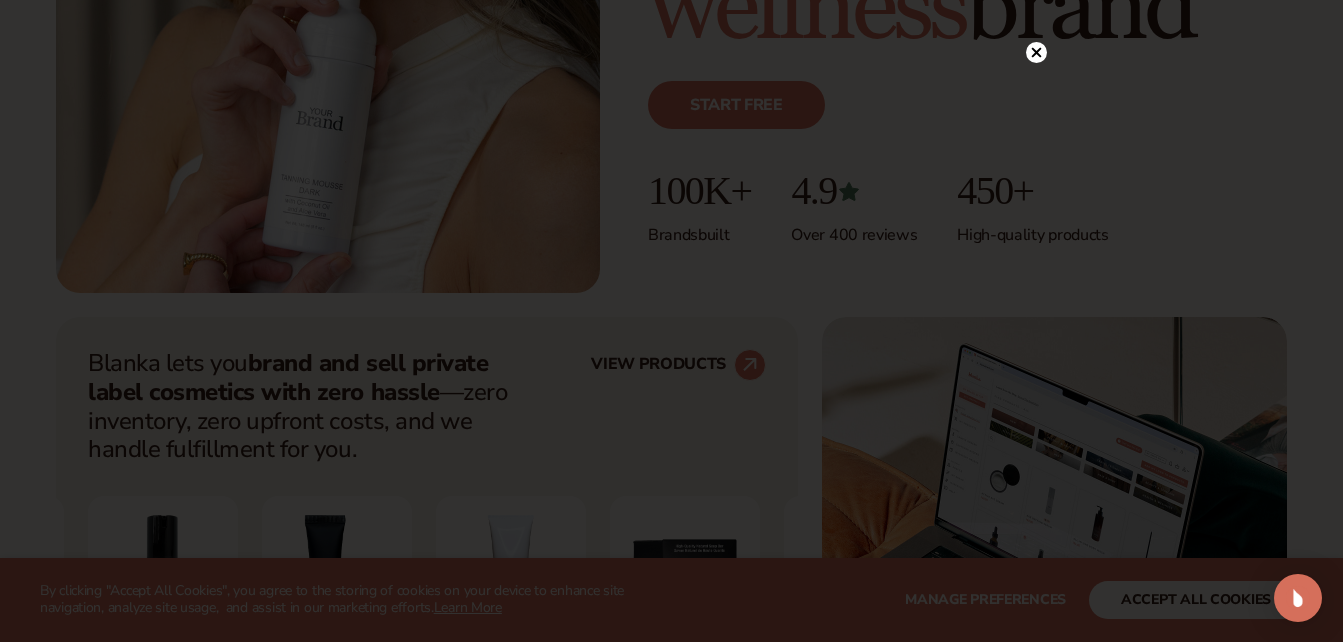 scroll, scrollTop: 516, scrollLeft: 0, axis: vertical 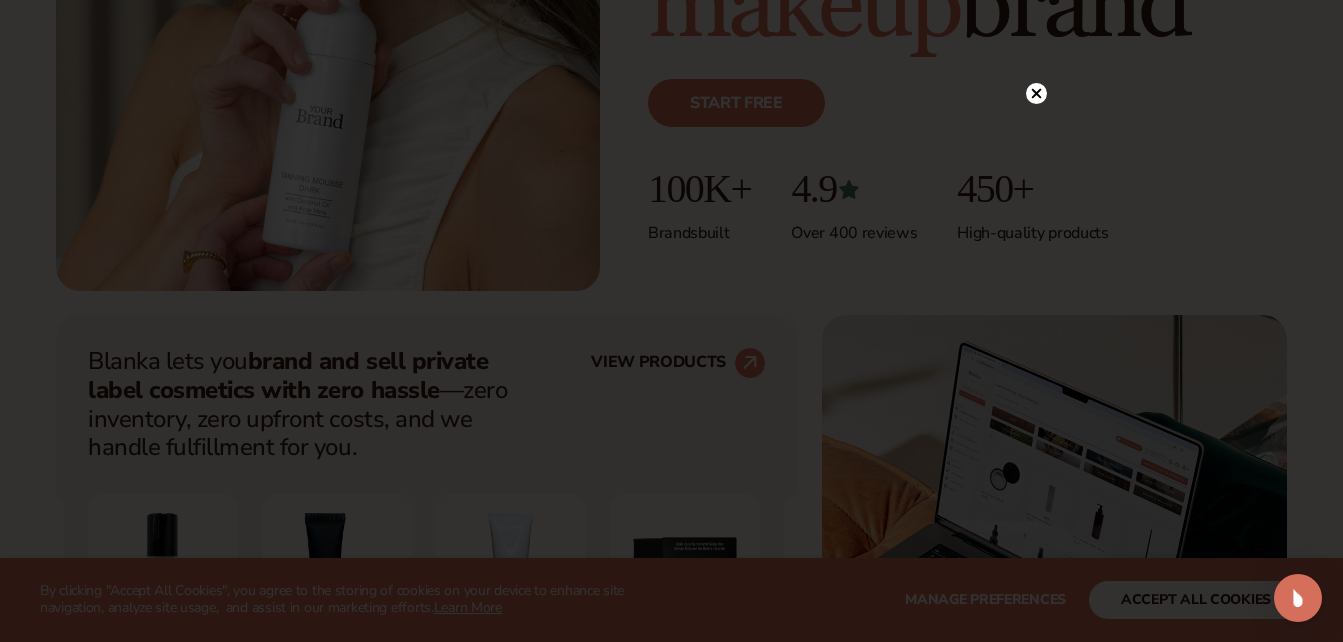 click 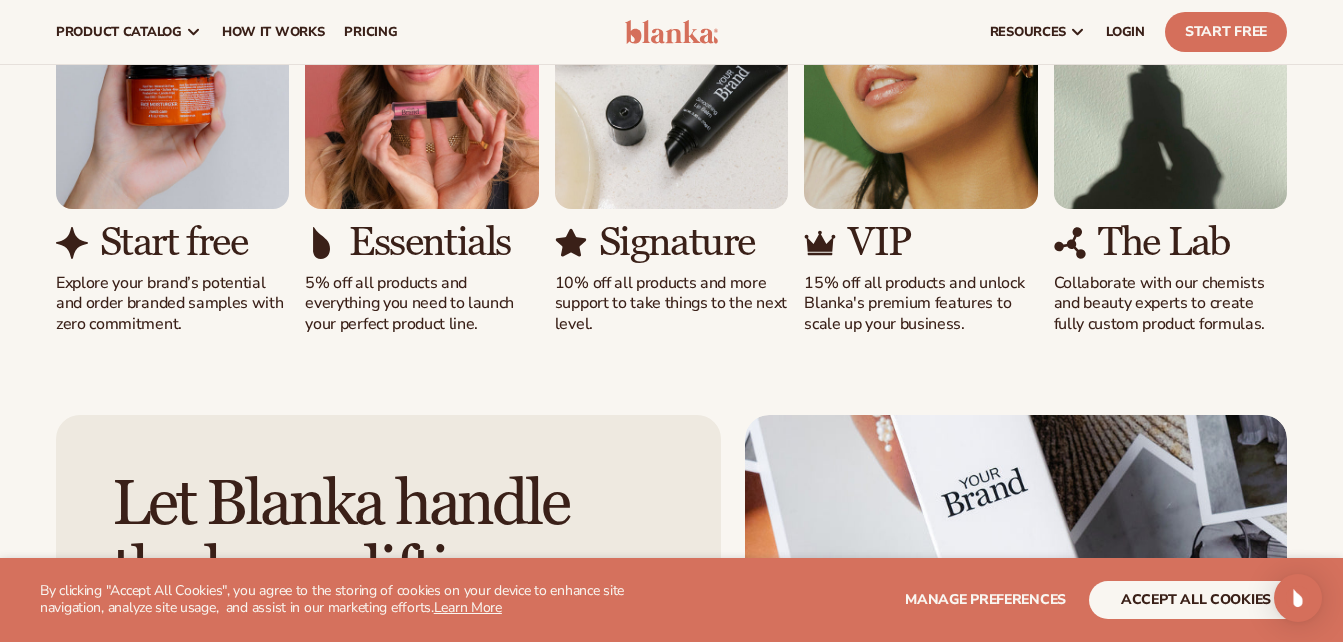 scroll, scrollTop: 1917, scrollLeft: 0, axis: vertical 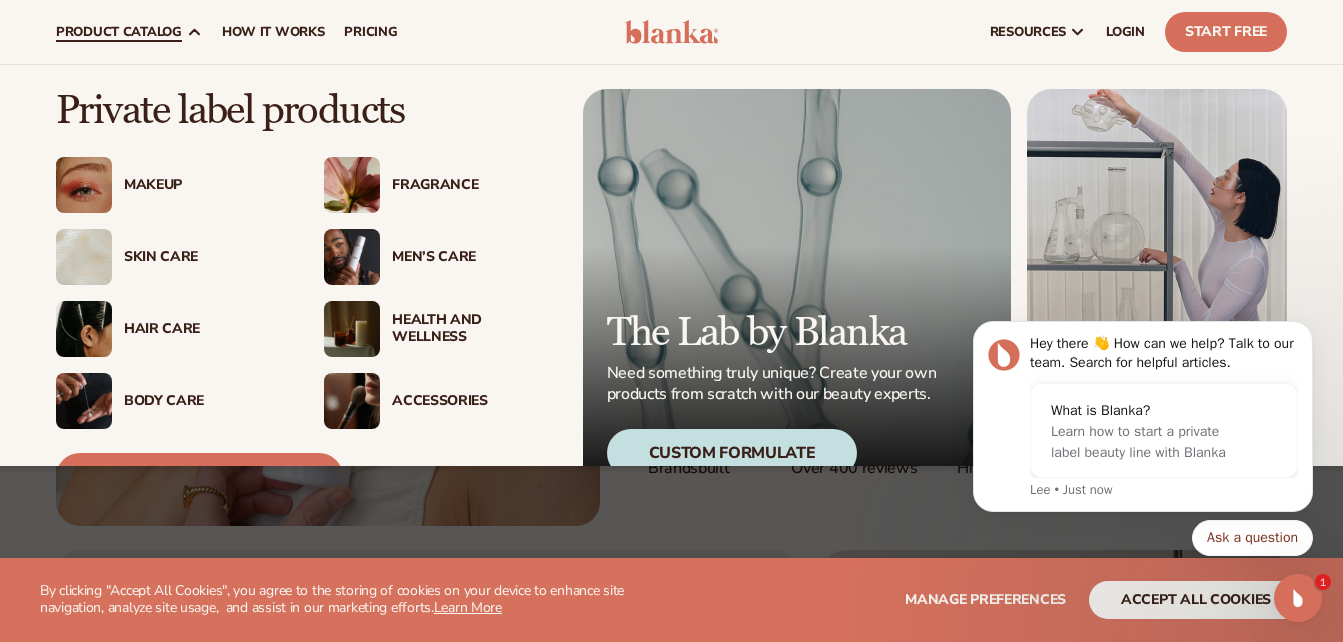 click on "product catalog" at bounding box center [119, 32] 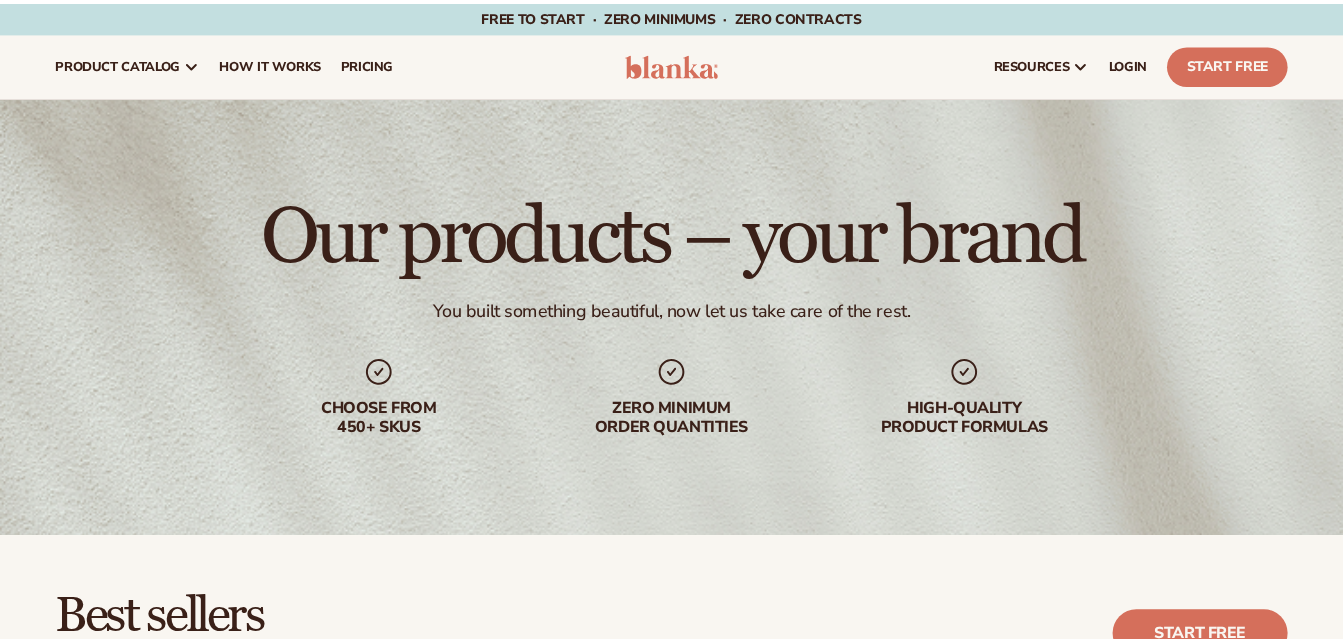 scroll, scrollTop: 0, scrollLeft: 0, axis: both 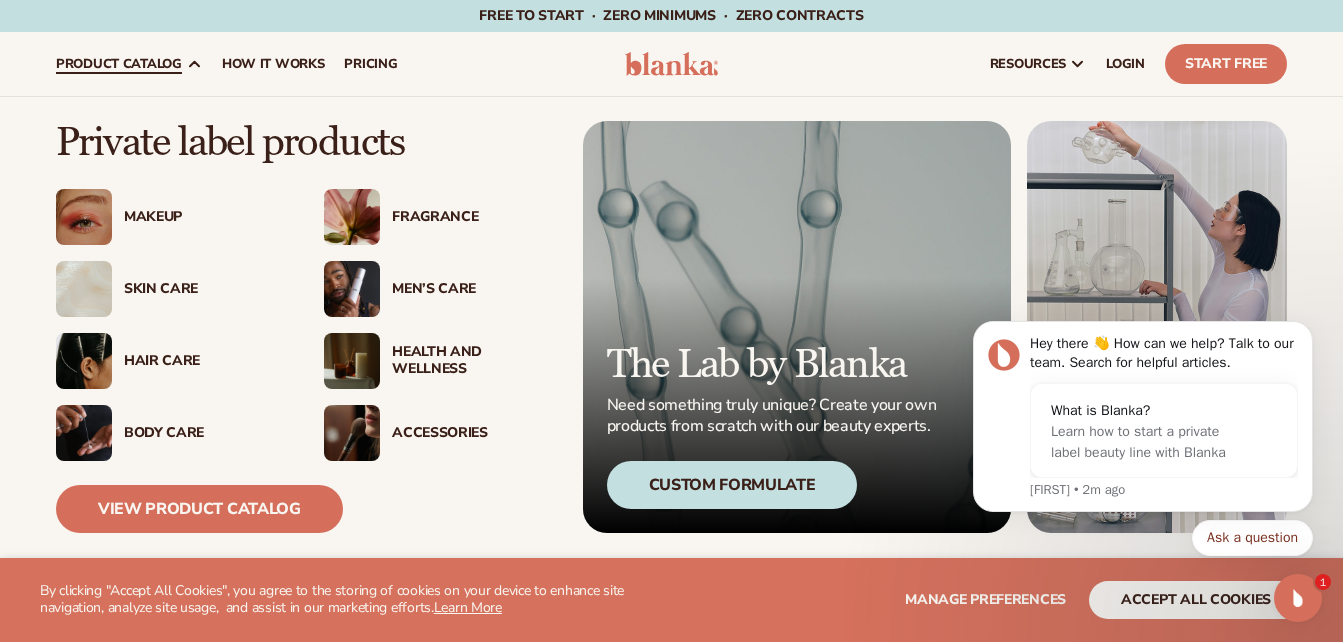 click on "product catalog" at bounding box center [119, 64] 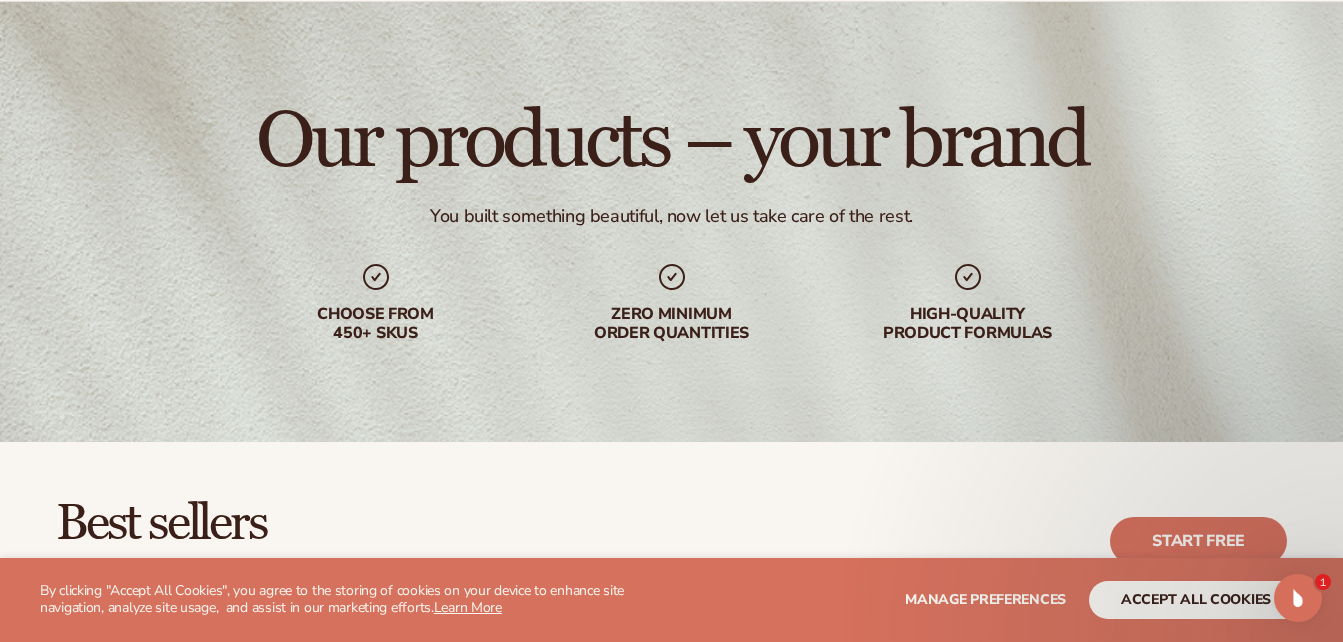 scroll, scrollTop: 295, scrollLeft: 0, axis: vertical 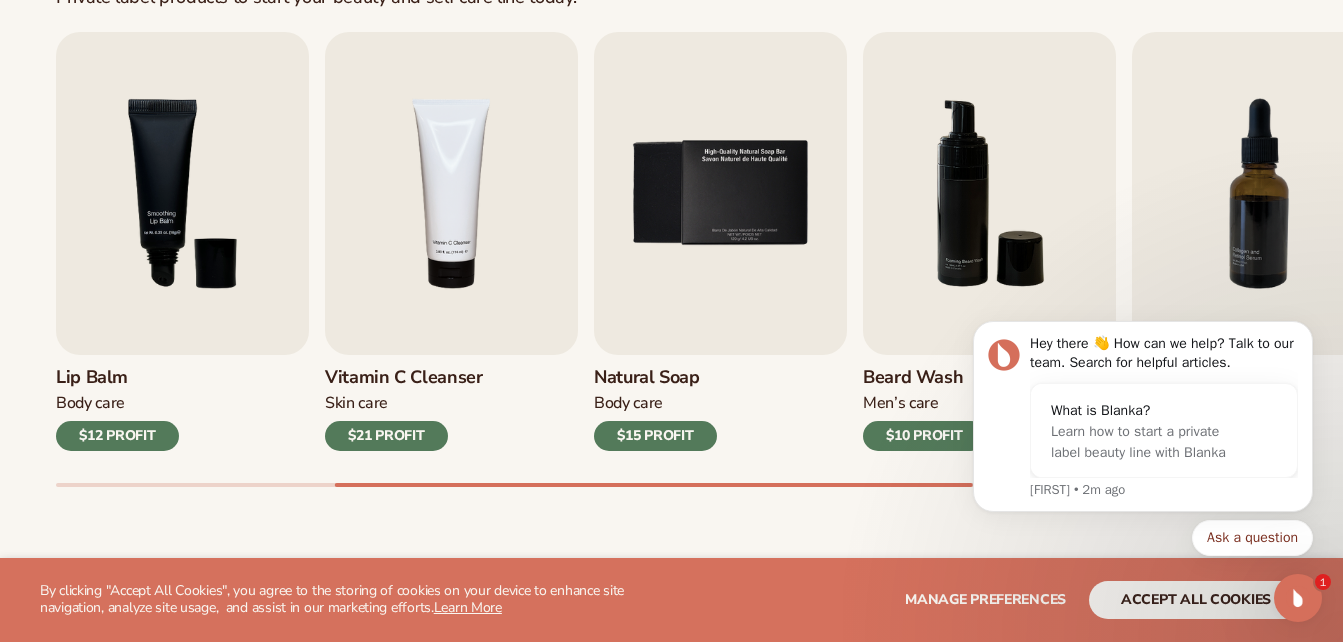 drag, startPoint x: 363, startPoint y: 79, endPoint x: 908, endPoint y: 507, distance: 692.9711 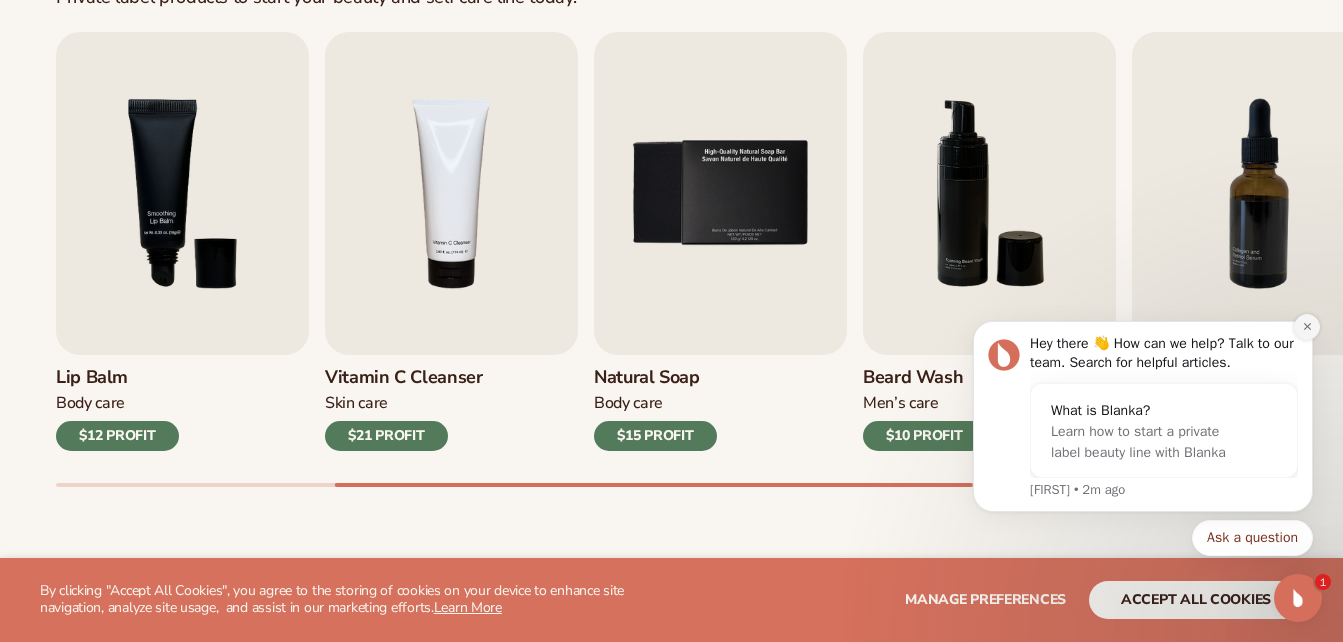 click 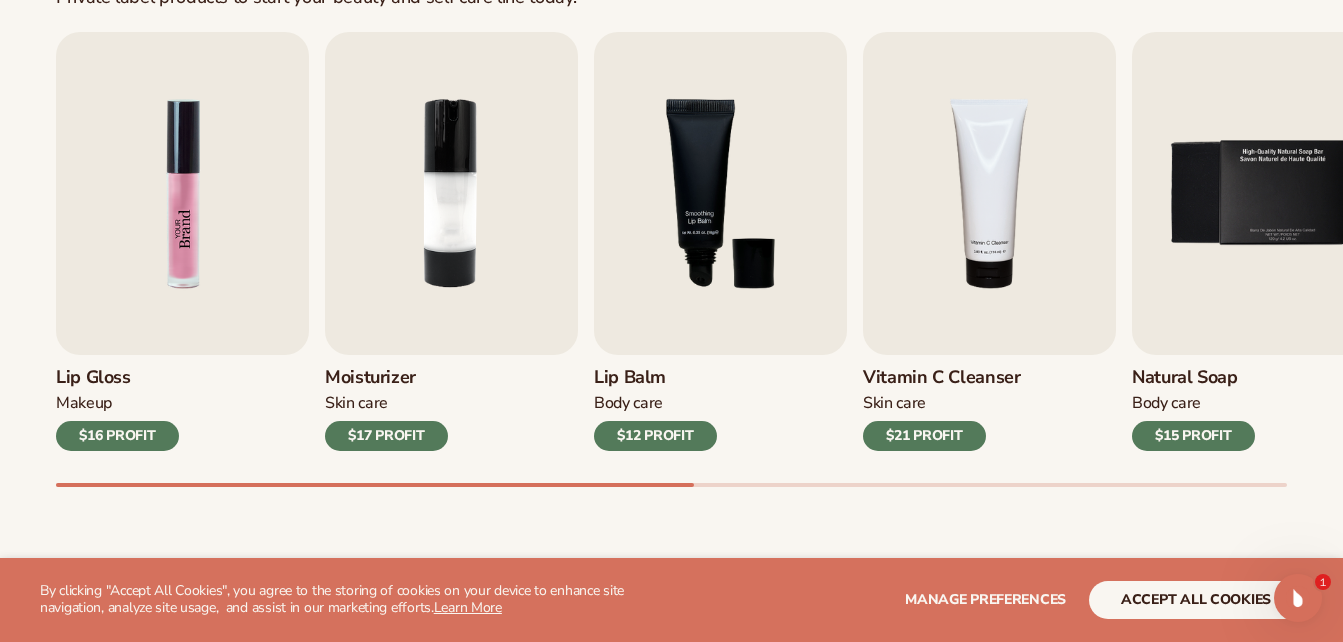 click at bounding box center (182, 193) 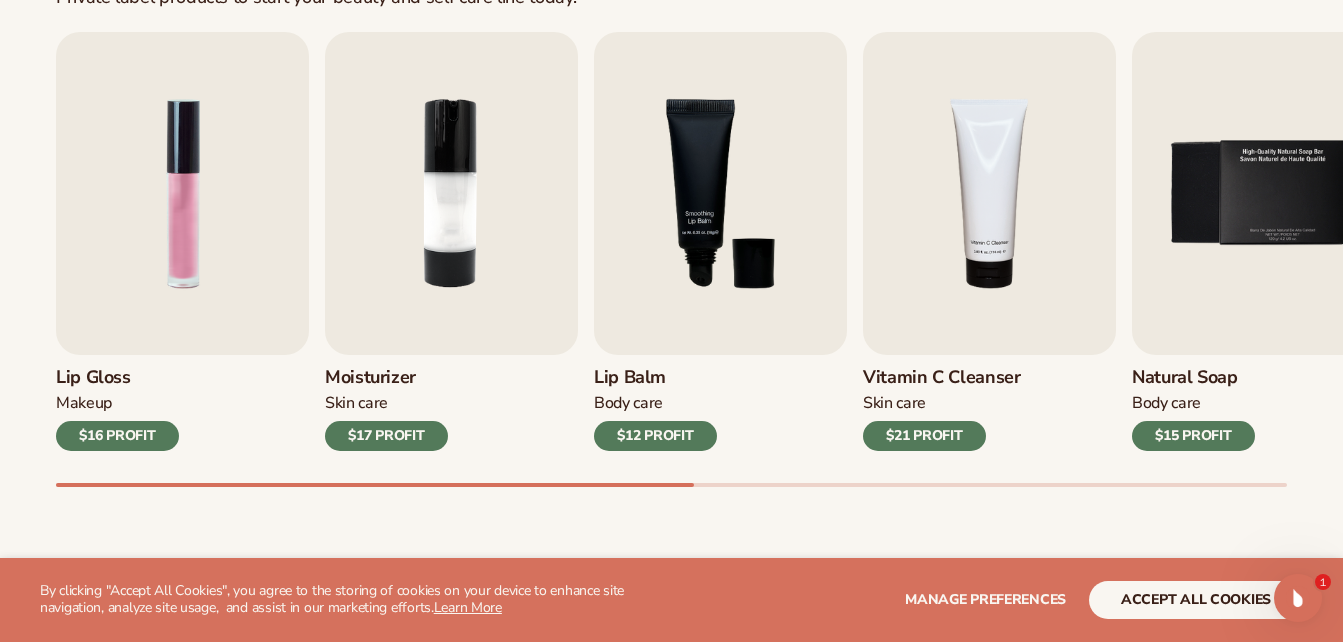 click on "Lip Gloss
Makeup
$16 PROFIT" at bounding box center [182, 403] 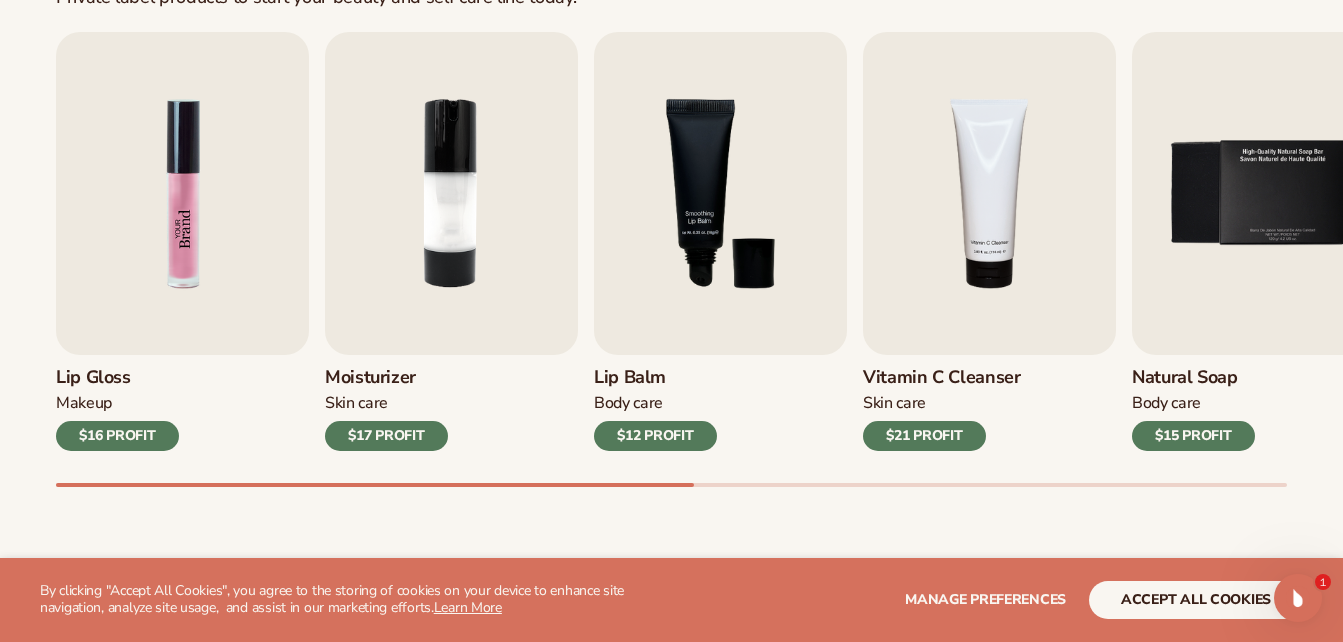 click at bounding box center (182, 193) 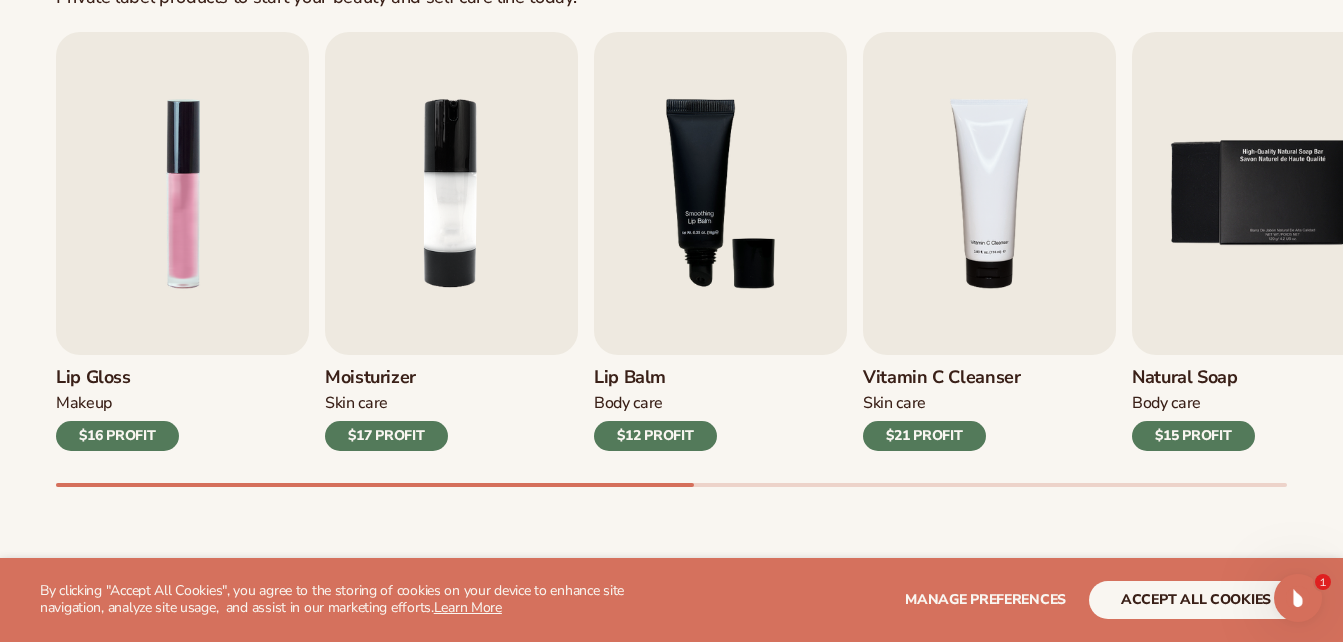 click on "$16 PROFIT" at bounding box center [117, 436] 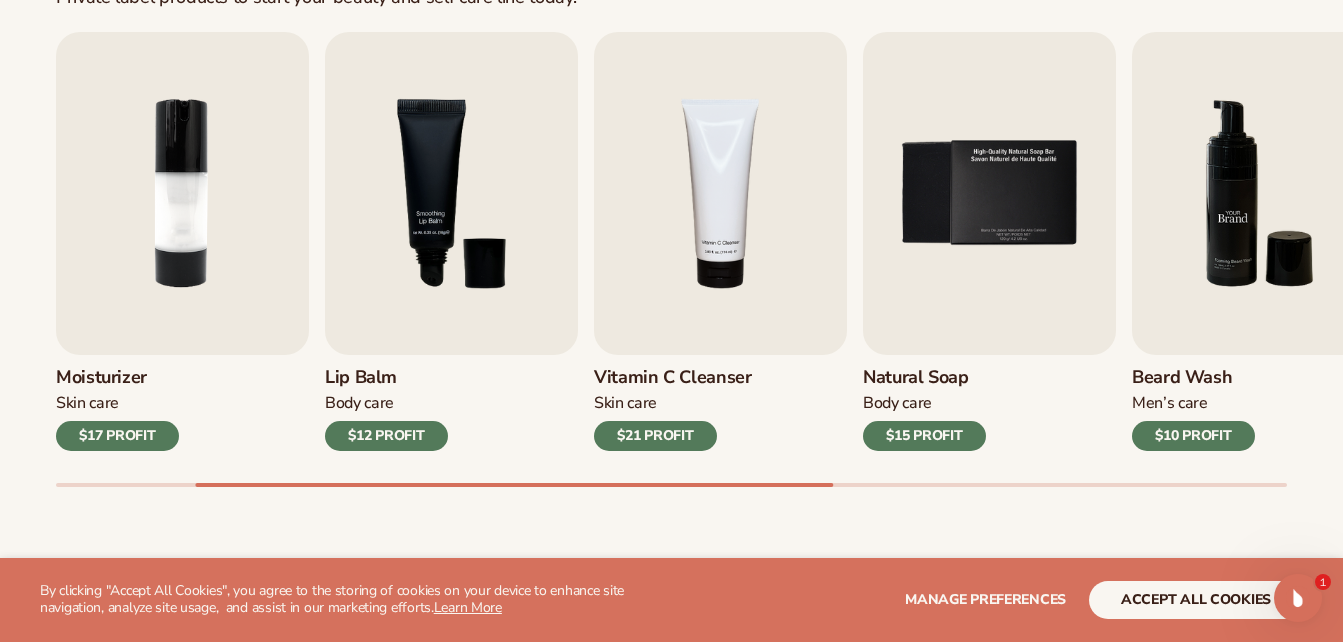 click on "Lip Gloss
Makeup
$16 PROFIT
Moisturizer
Skin Care
$17 PROFIT
Lip Balm" at bounding box center [402, 241] 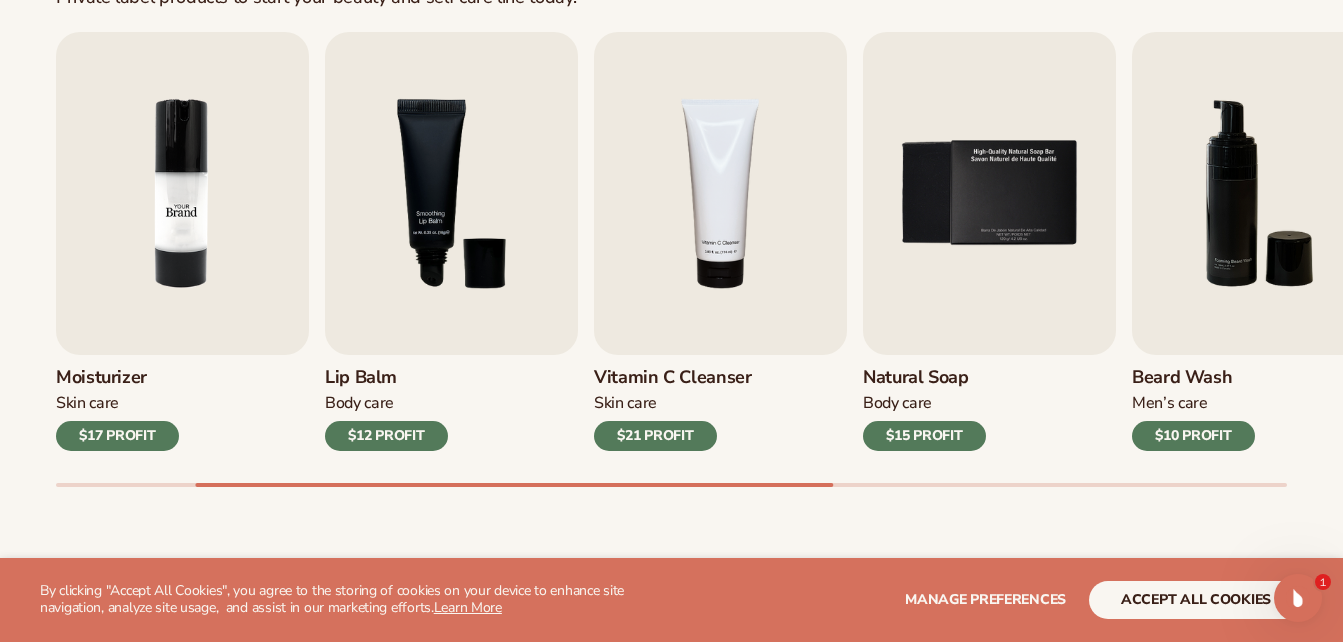 click at bounding box center [182, 193] 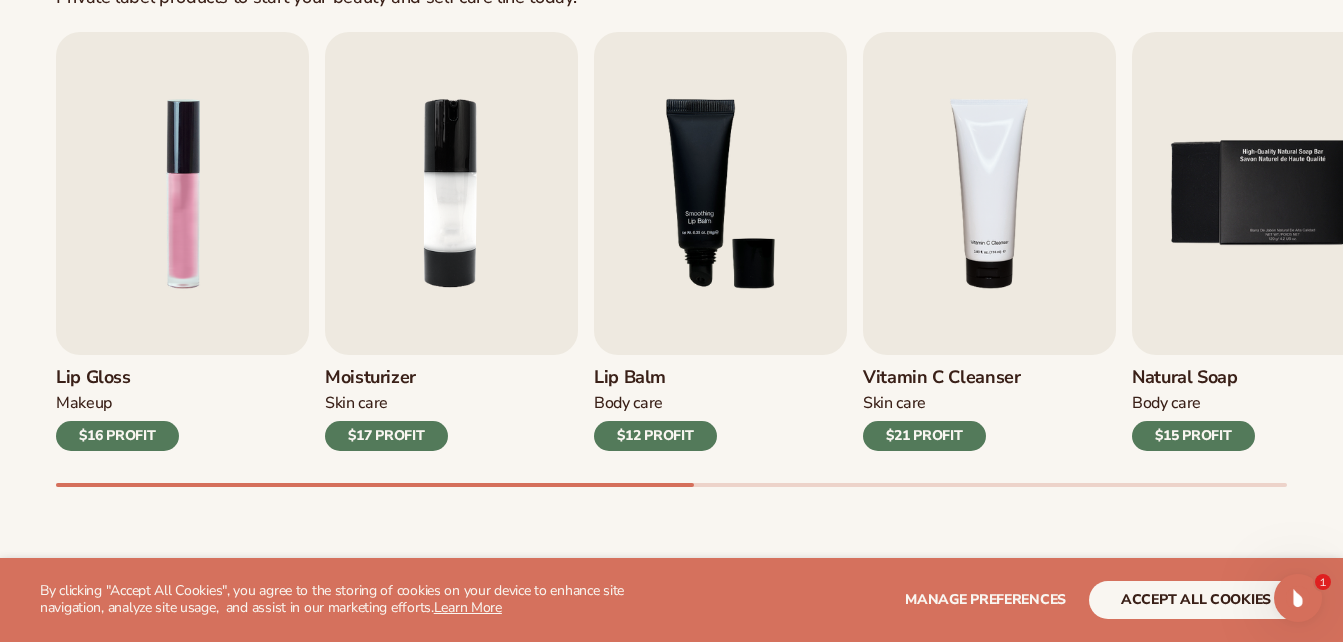click on "Lip Gloss
Makeup
$16 PROFIT" at bounding box center [182, 403] 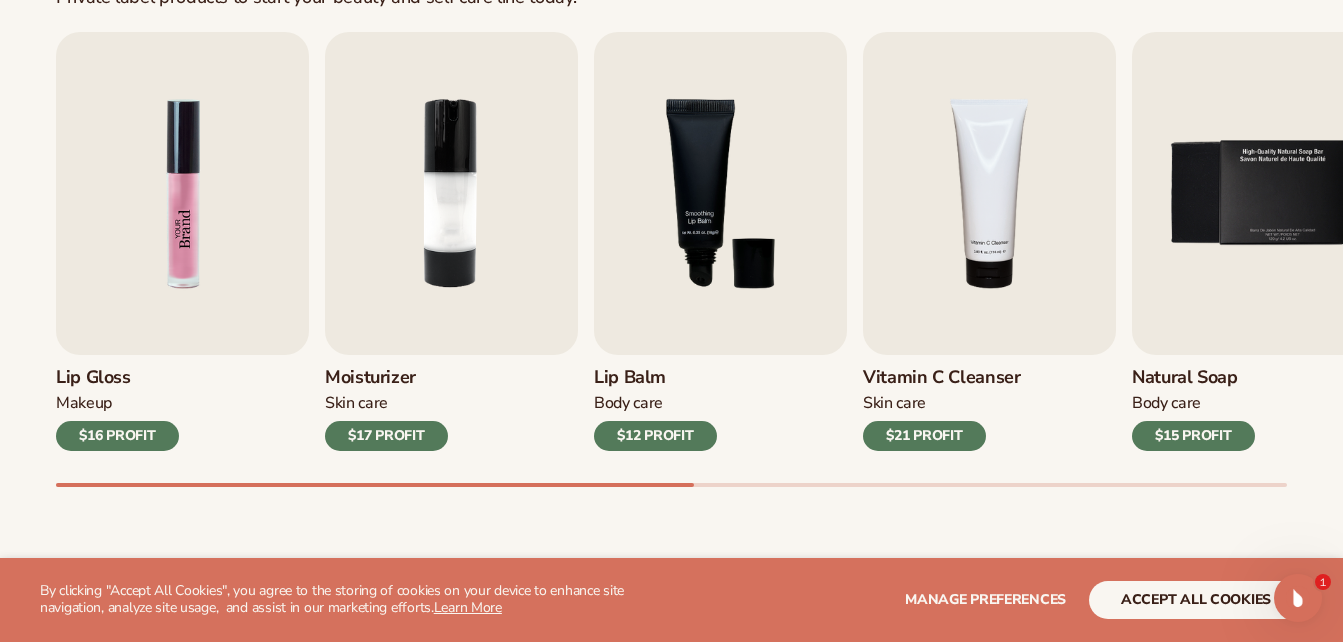 click at bounding box center [182, 193] 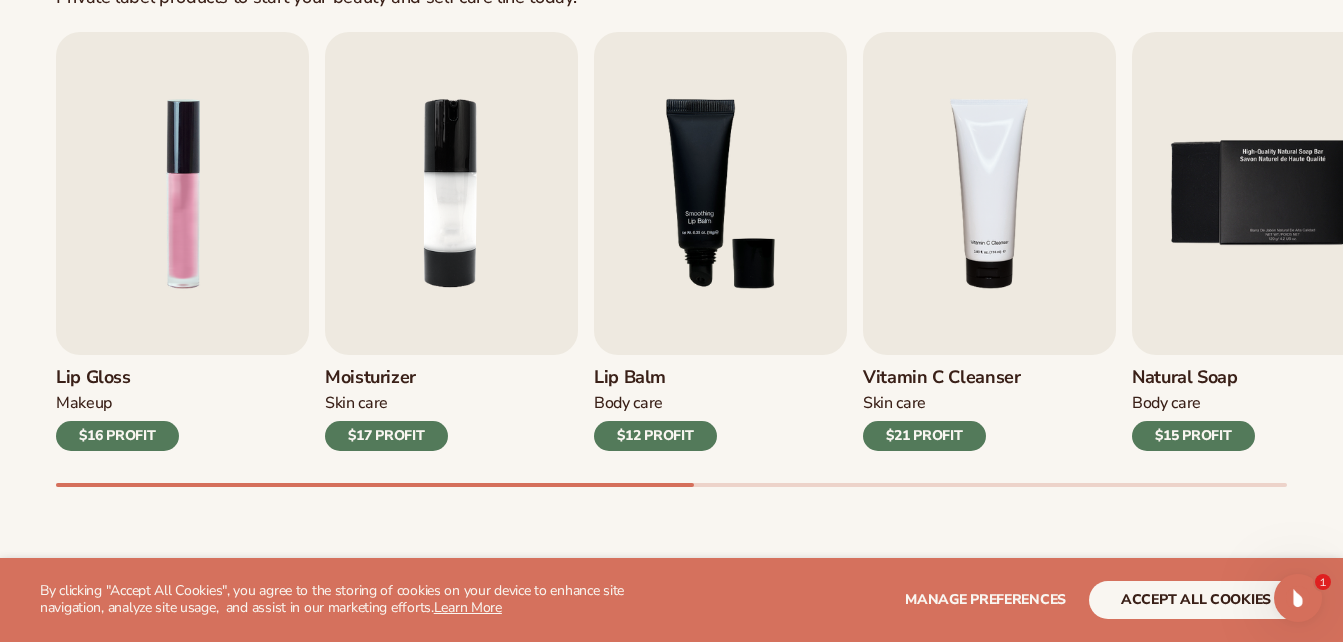 click on "Lip Gloss" at bounding box center (117, 378) 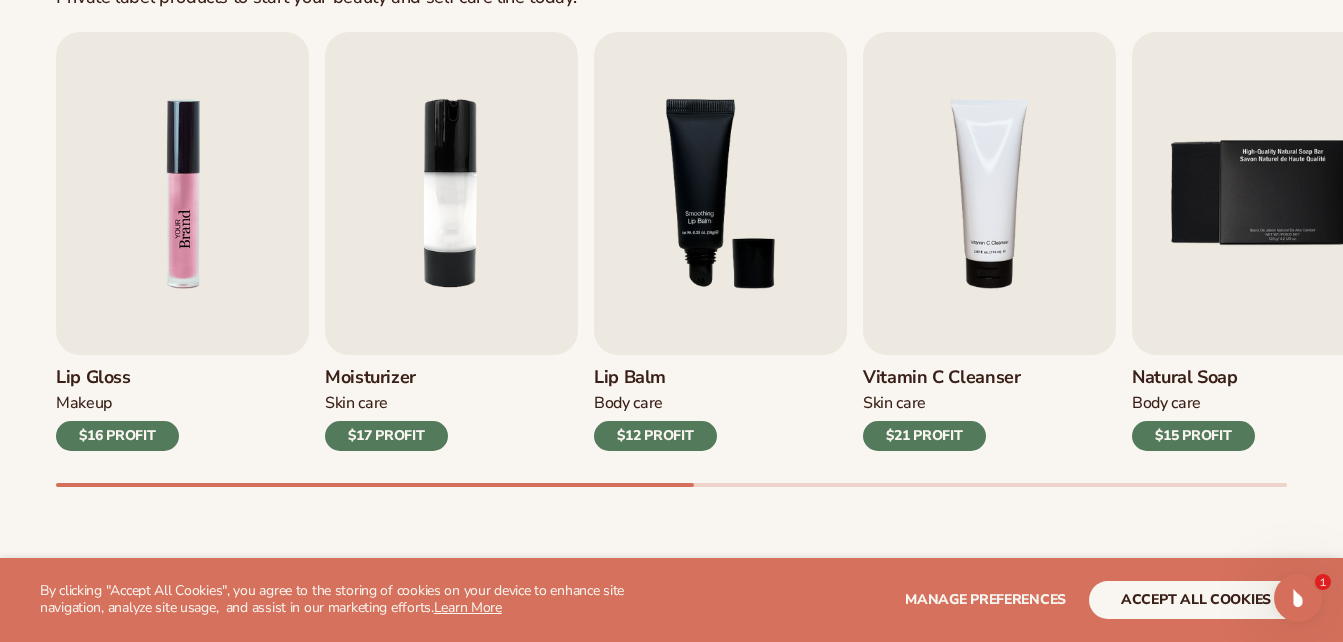click at bounding box center [182, 193] 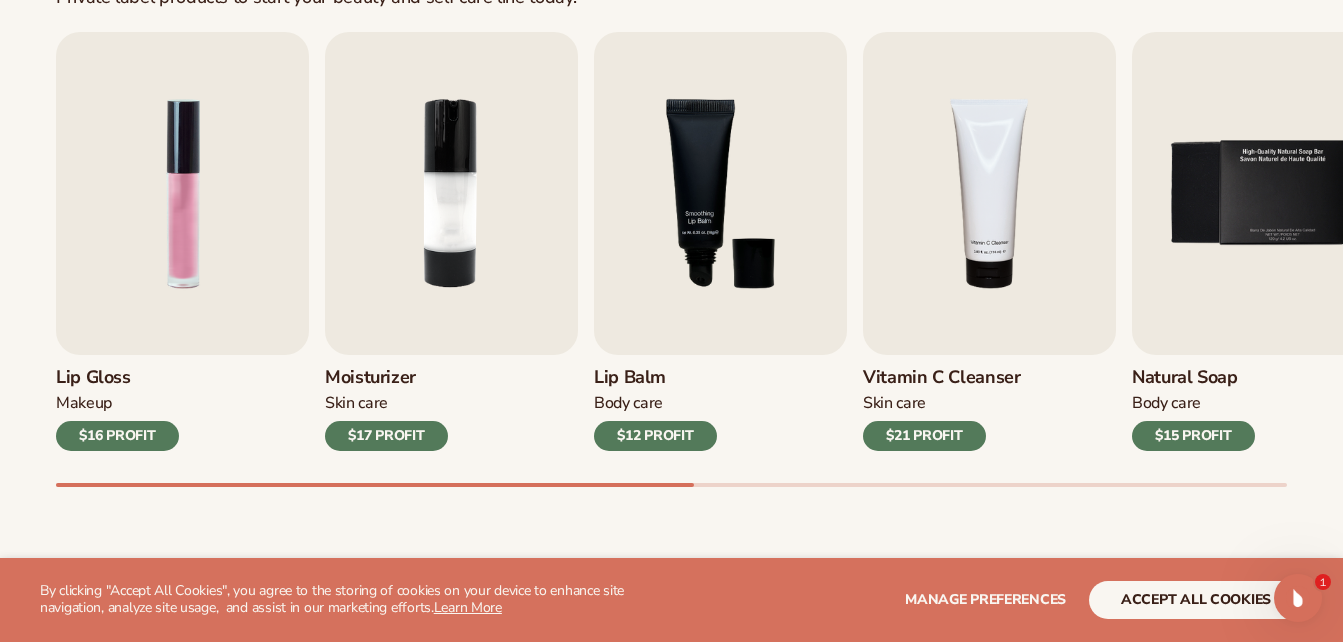 click on "$16 PROFIT" at bounding box center [117, 436] 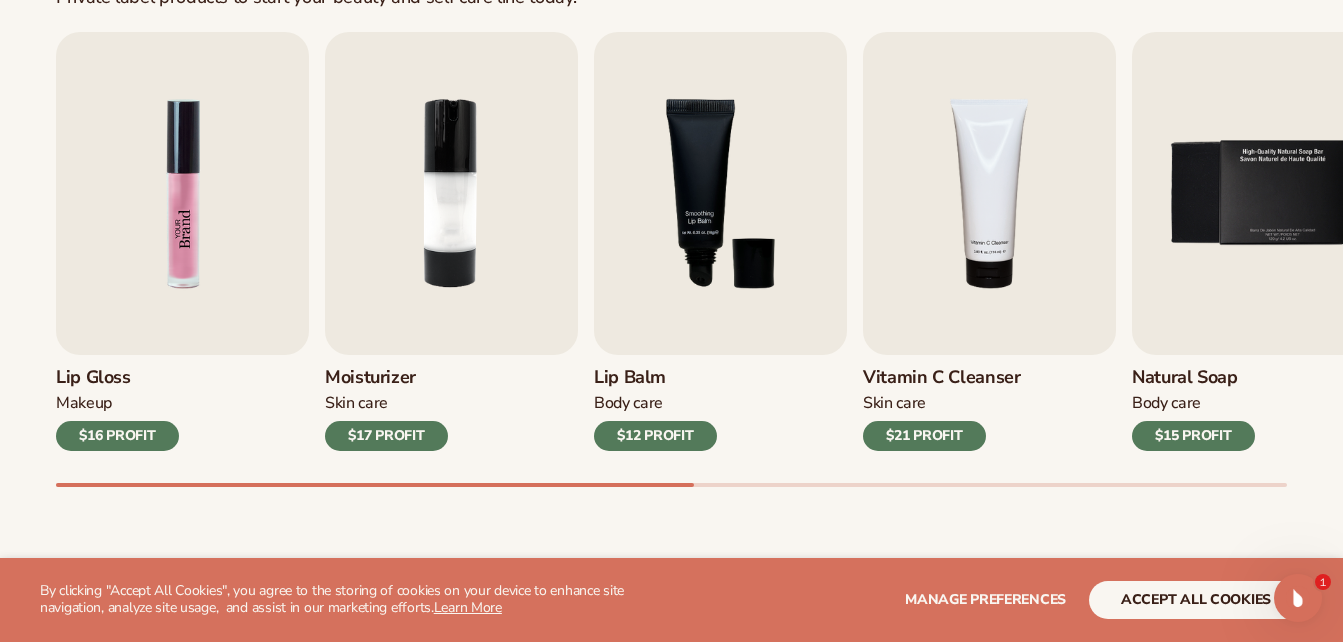 click at bounding box center (182, 193) 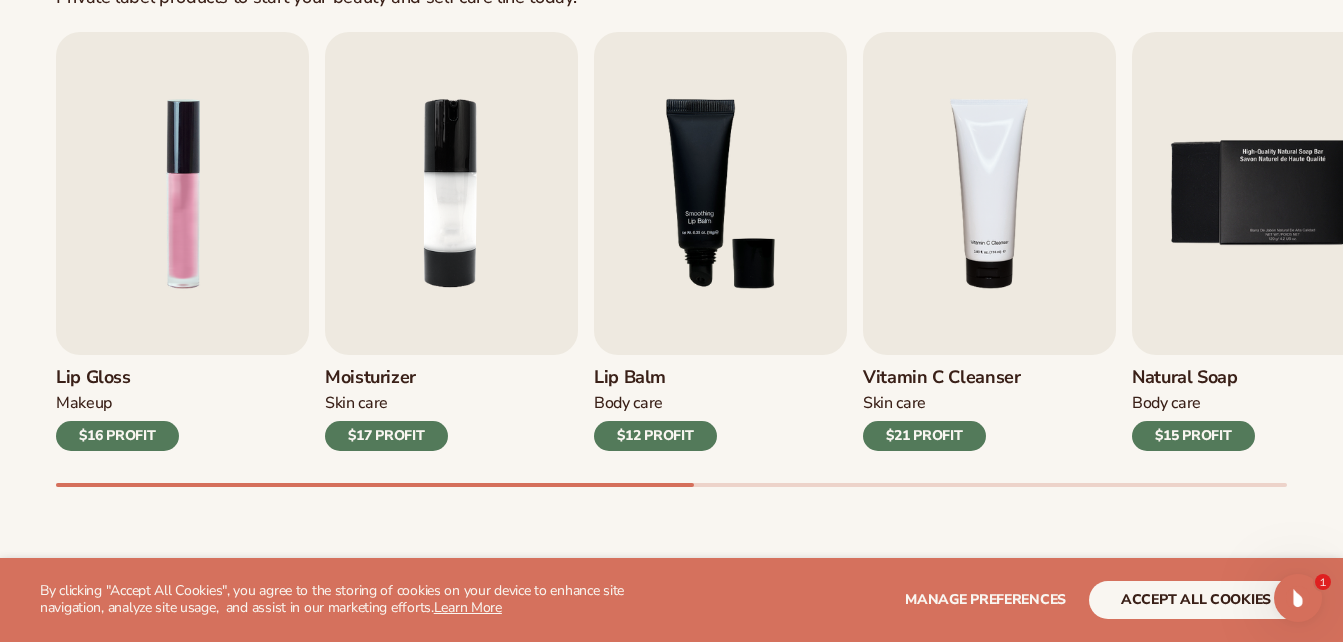 click on "Lip Gloss" at bounding box center (117, 378) 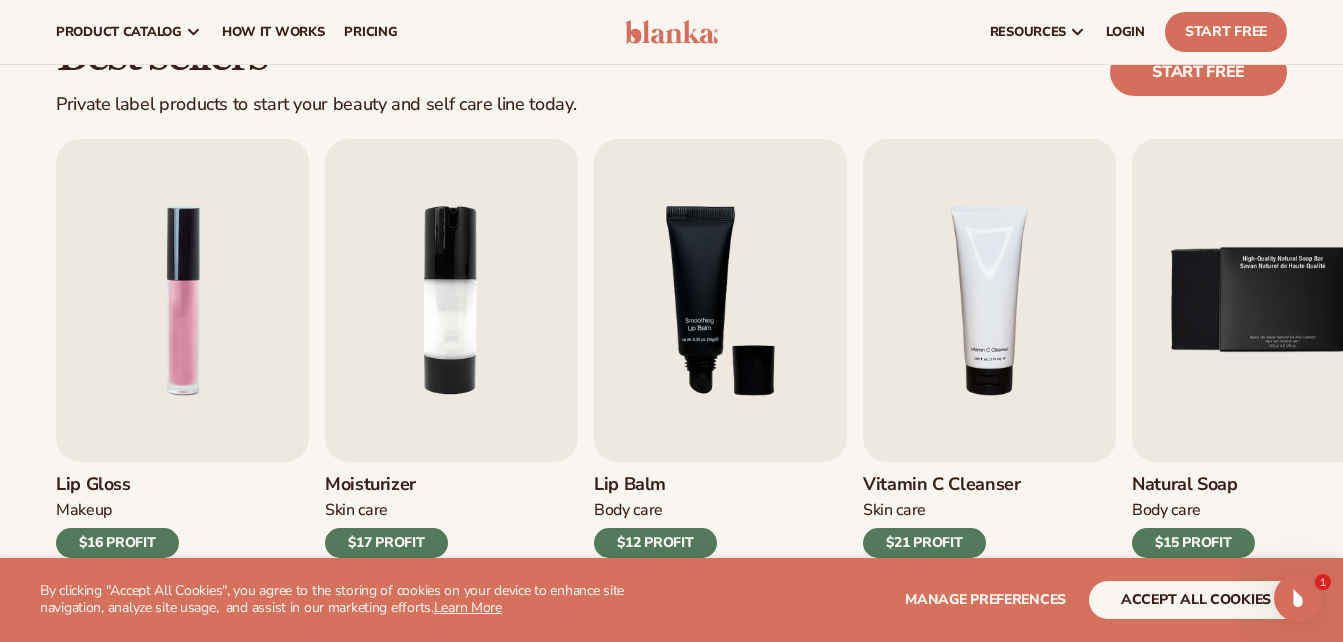 scroll, scrollTop: 556, scrollLeft: 0, axis: vertical 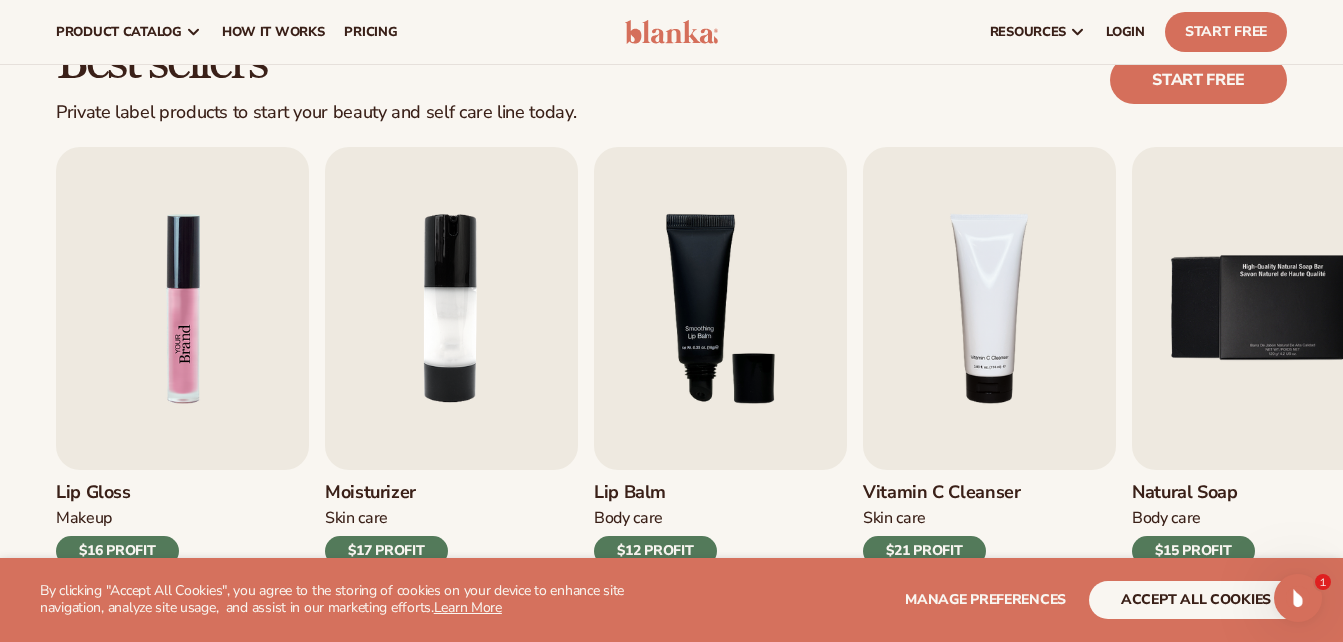 click at bounding box center (182, 308) 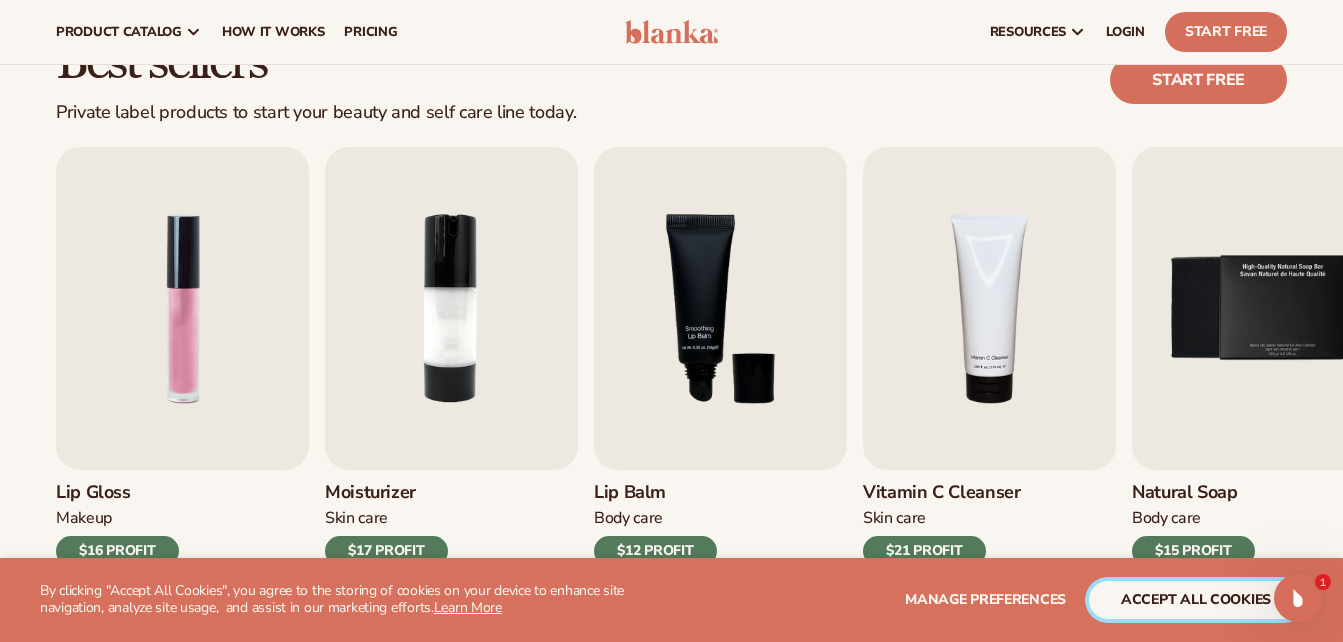 click on "accept all cookies" at bounding box center [1196, 600] 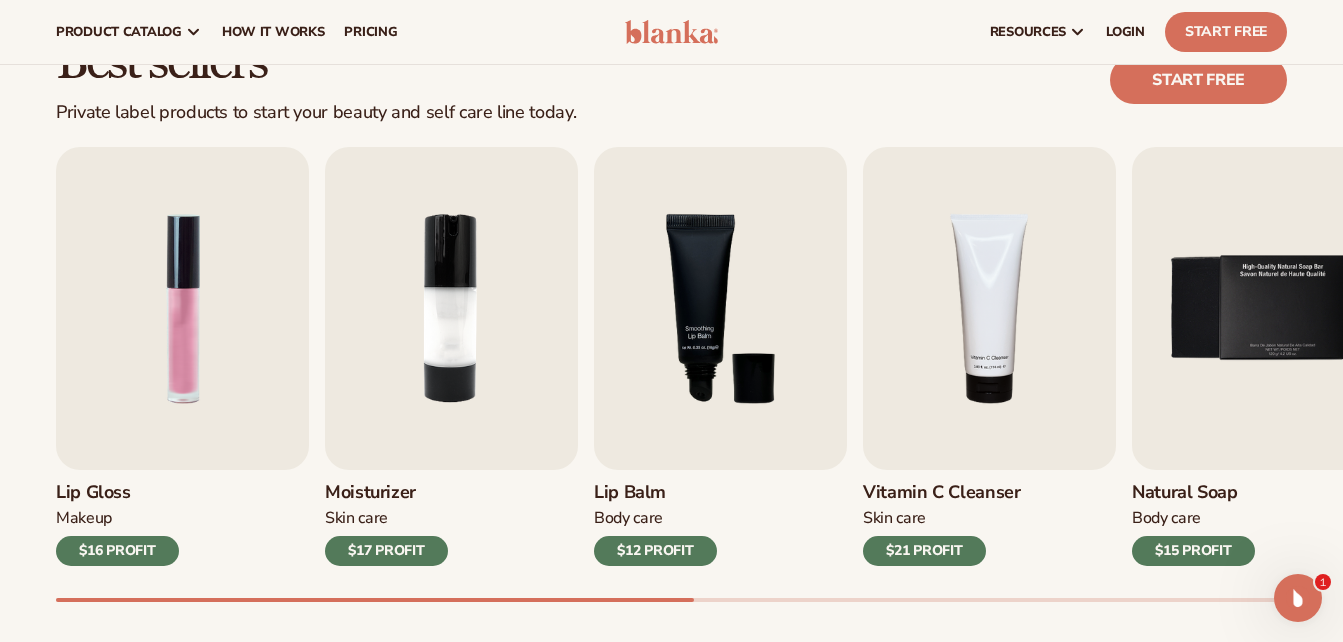 drag, startPoint x: 116, startPoint y: 490, endPoint x: 105, endPoint y: 474, distance: 19.416489 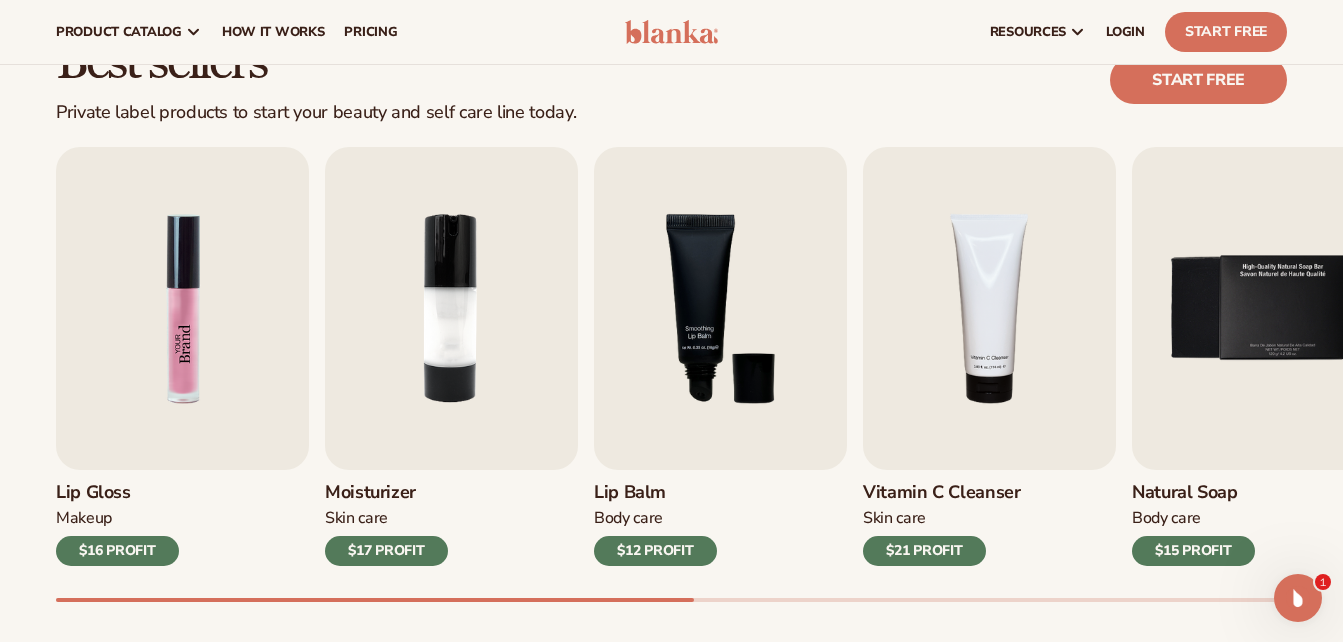 click at bounding box center (182, 308) 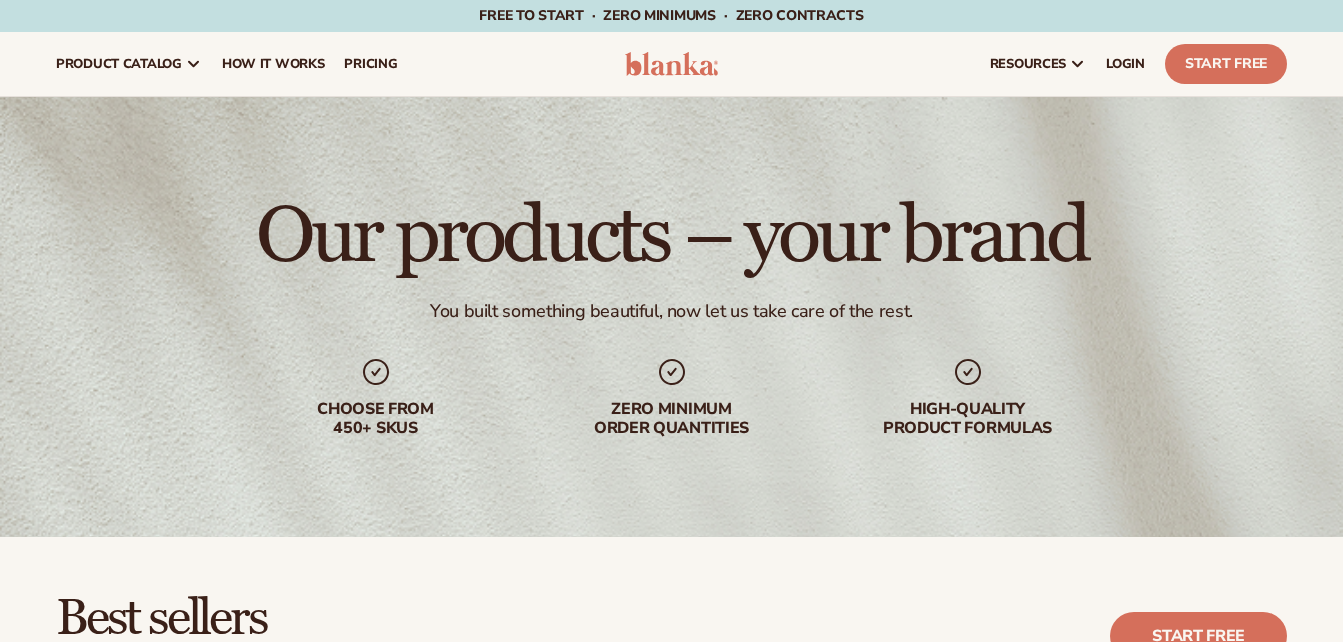 scroll, scrollTop: 556, scrollLeft: 0, axis: vertical 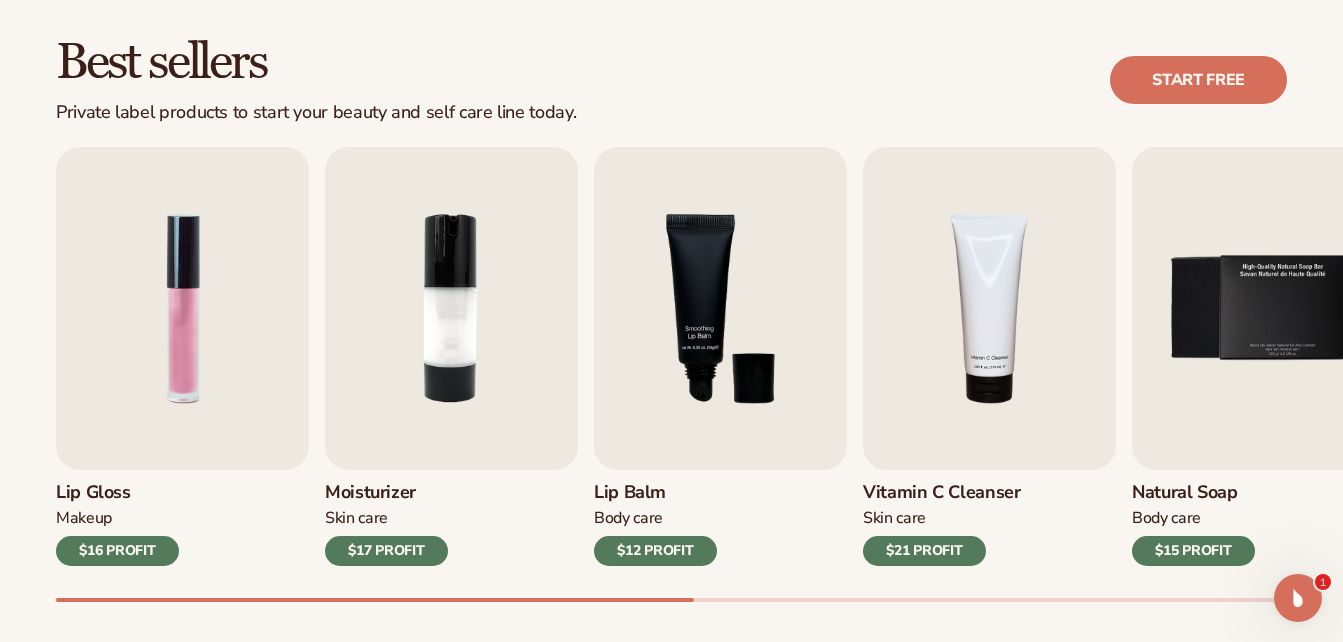 click on "Lip Gloss" at bounding box center (117, 493) 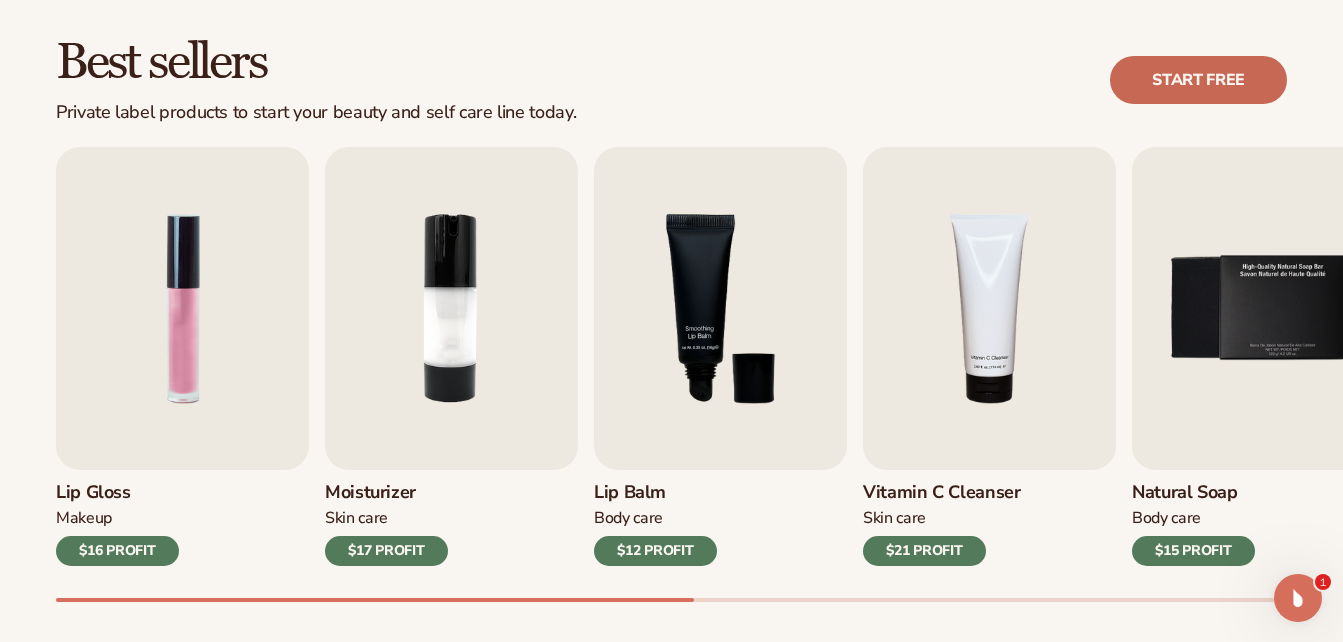 click on "Start free" at bounding box center (1198, 80) 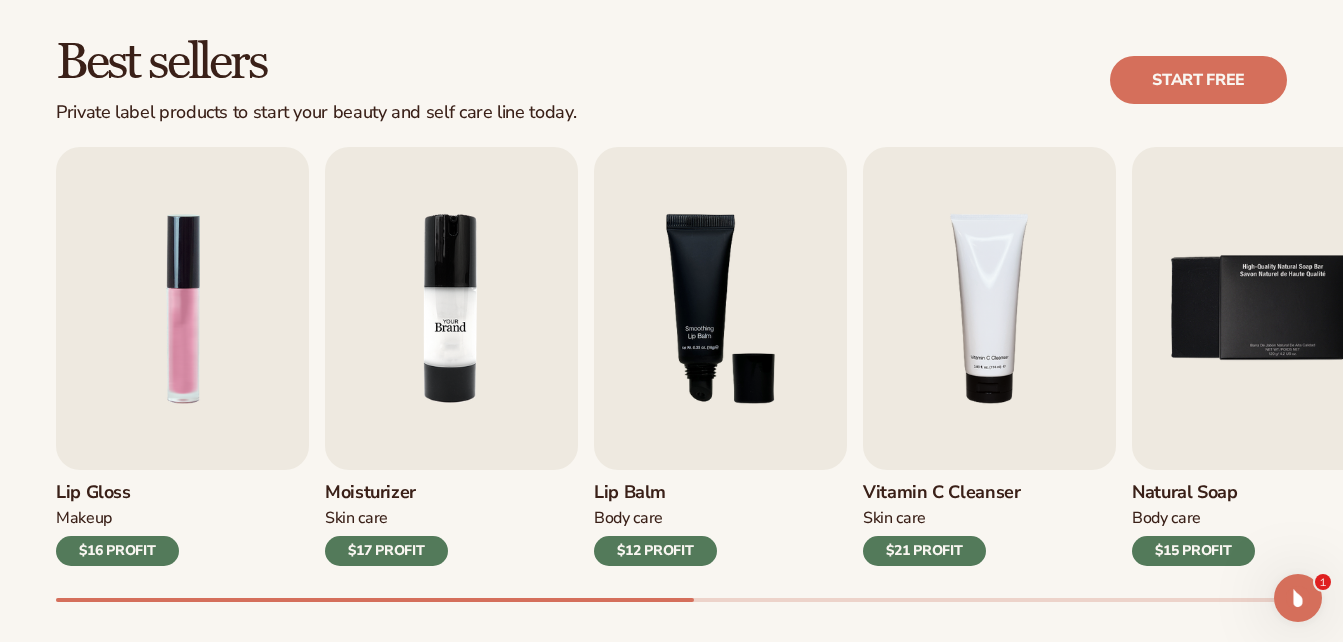 click on "Lip Gloss
Makeup
$16 PROFIT
Moisturizer
Skin Care
$17 PROFIT
Lip Balm" at bounding box center (671, 356) 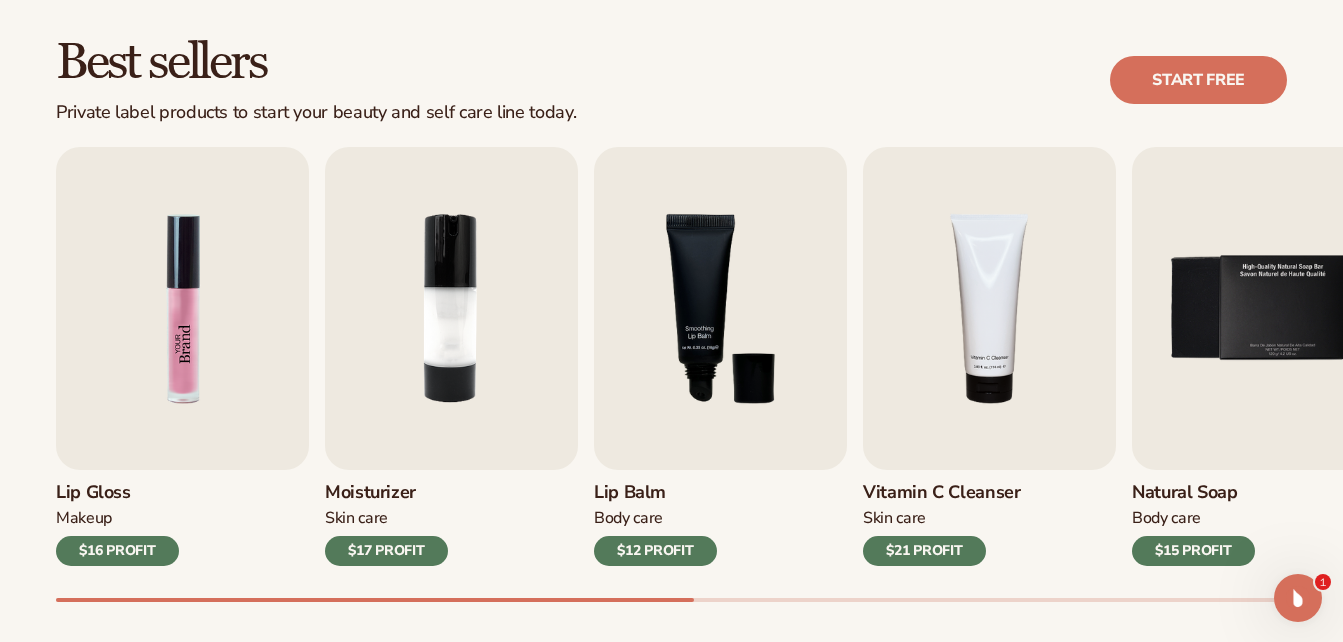 click at bounding box center [182, 308] 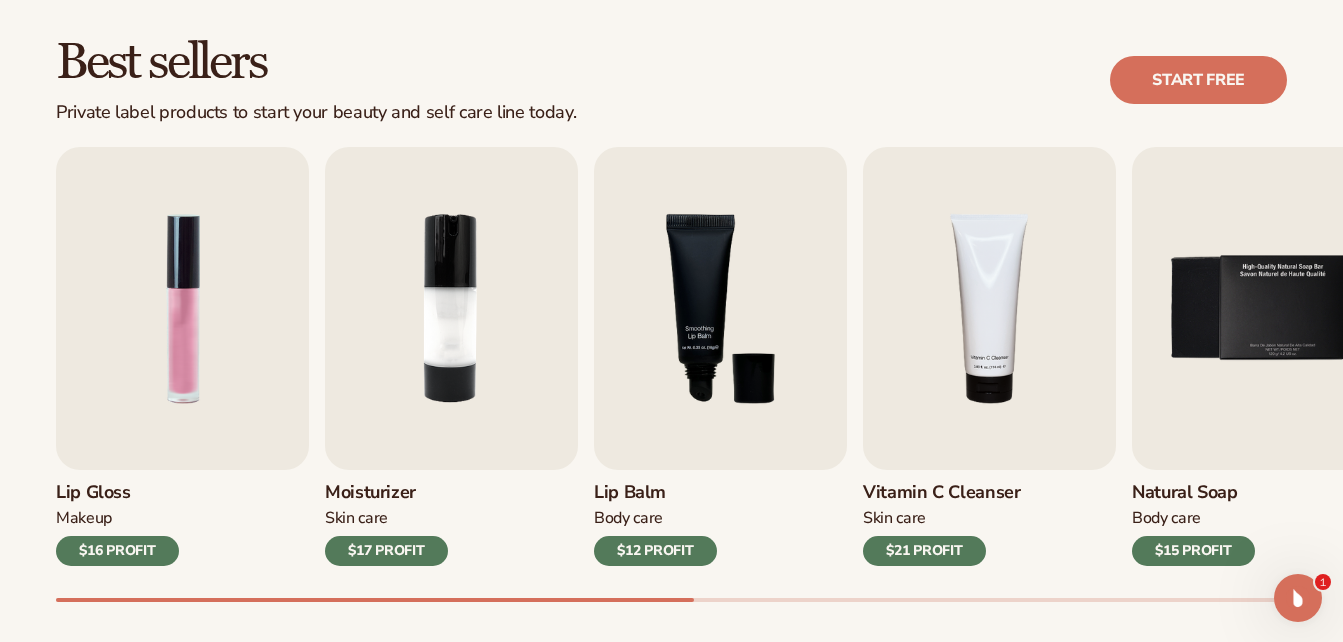 drag, startPoint x: 1314, startPoint y: 580, endPoint x: 2590, endPoint y: 1156, distance: 1399.9829 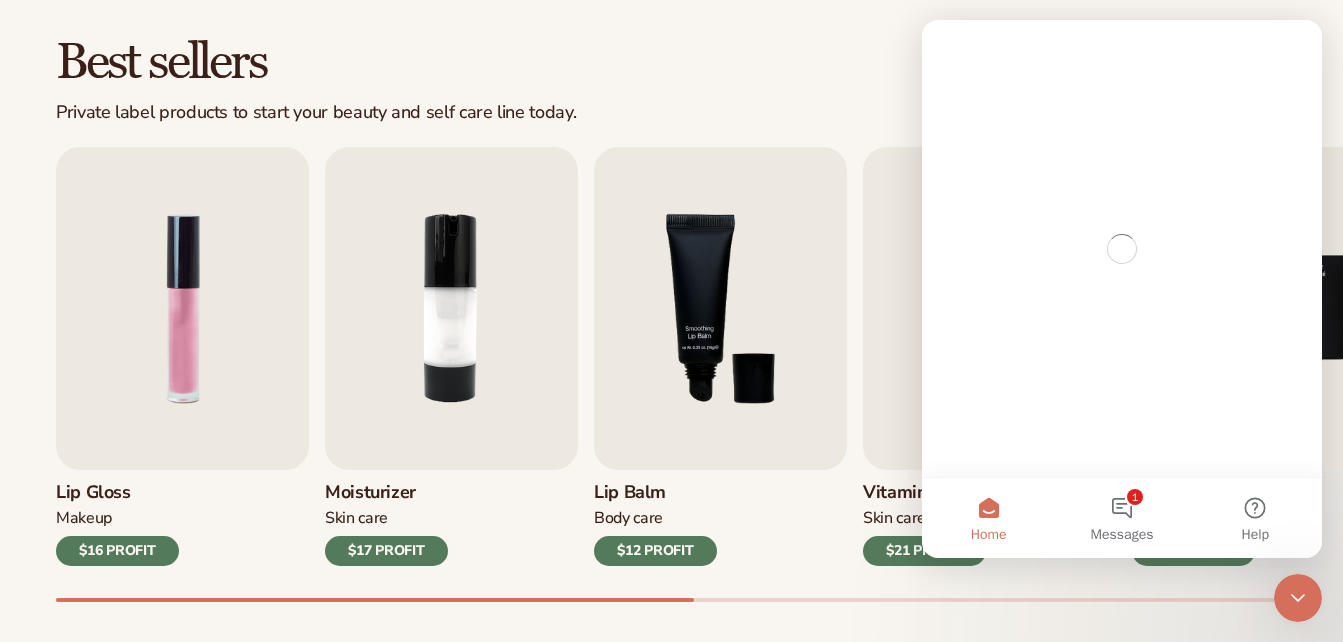 scroll, scrollTop: 0, scrollLeft: 0, axis: both 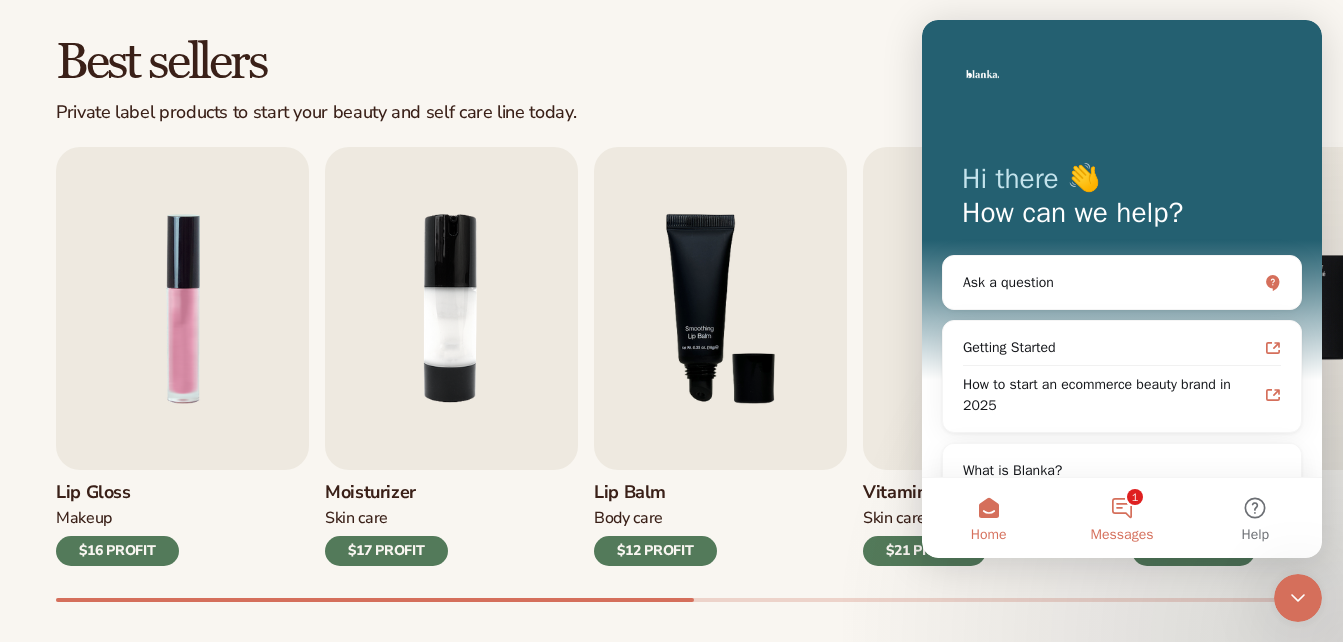 click on "1 Messages" at bounding box center [1121, 518] 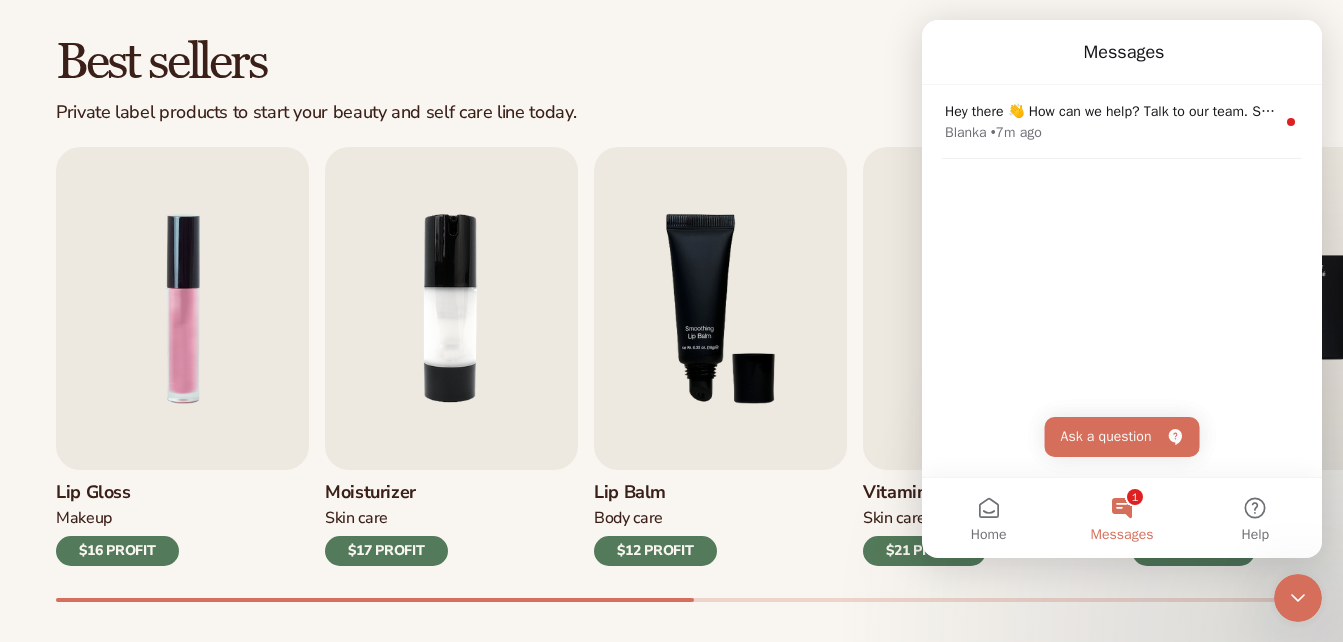 click on "Best sellers Private label products to start your beauty and self care line today.
Start free" at bounding box center [671, 80] 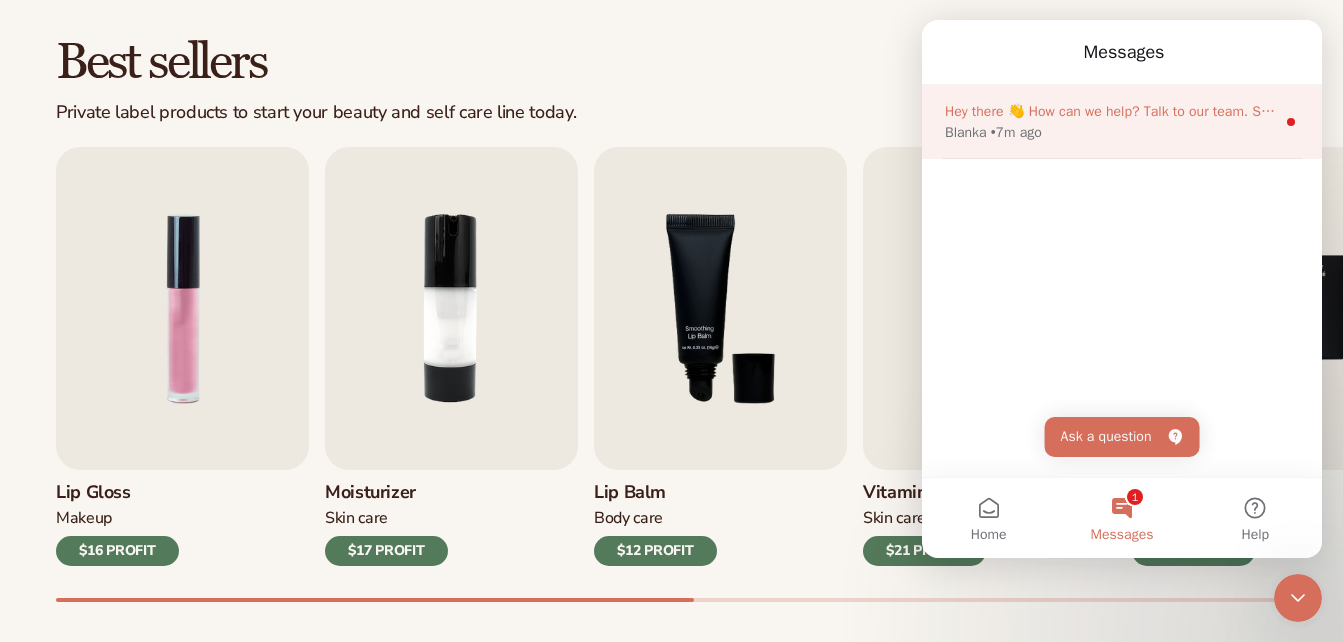 click on "Blanka •  7m ago" at bounding box center [1110, 132] 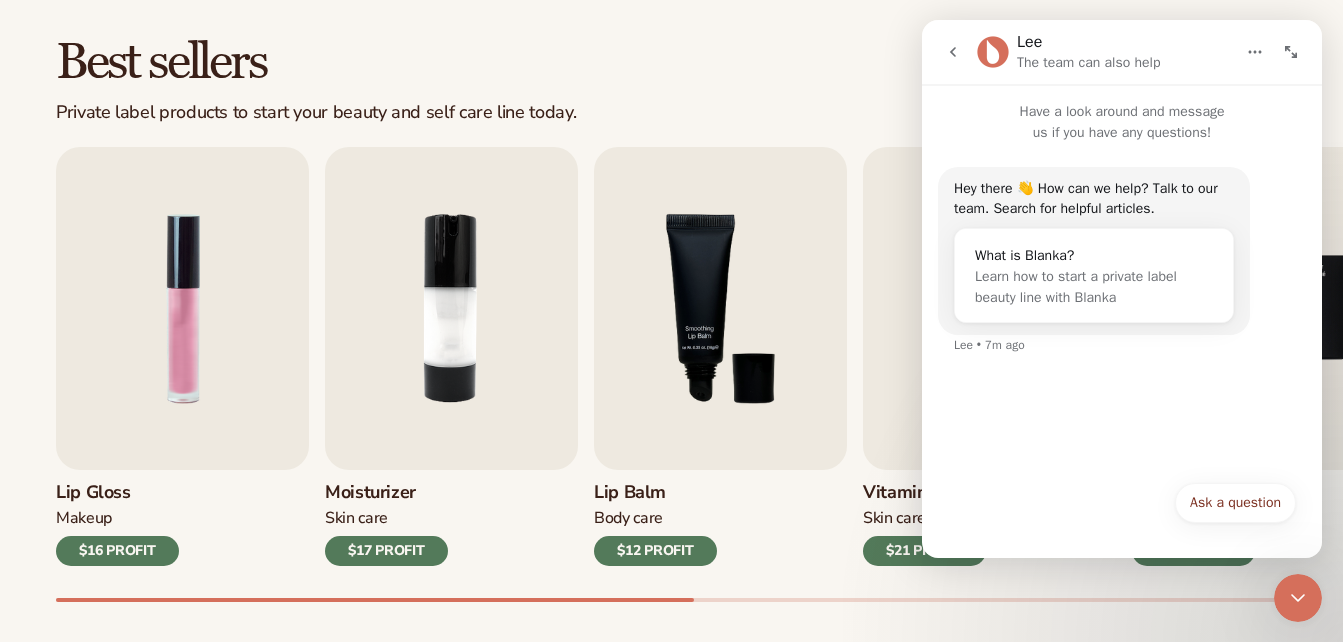 drag, startPoint x: 1194, startPoint y: 505, endPoint x: 1005, endPoint y: 506, distance: 189.00264 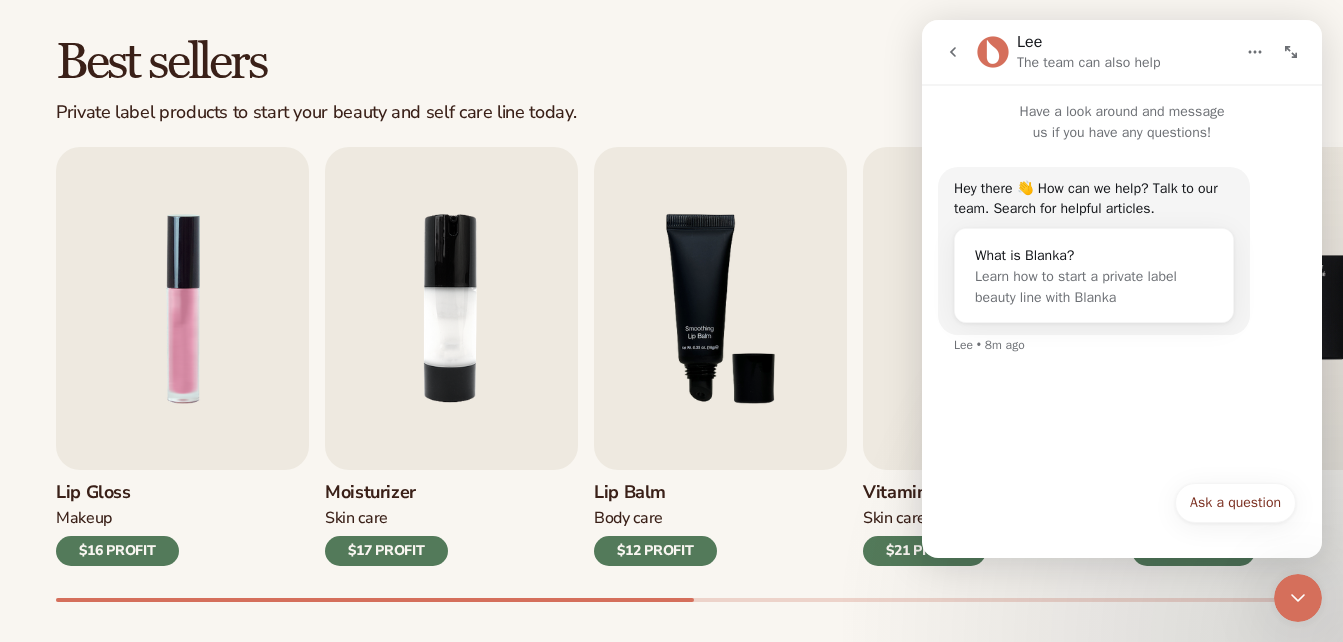 click on "Best sellers Private label products to start your beauty and self care line today.
Start free
Lip Gloss
Makeup
$16 PROFIT
Moisturizer
Skin Care
$17 PROFIT
Body Care Makeup" at bounding box center (671, 339) 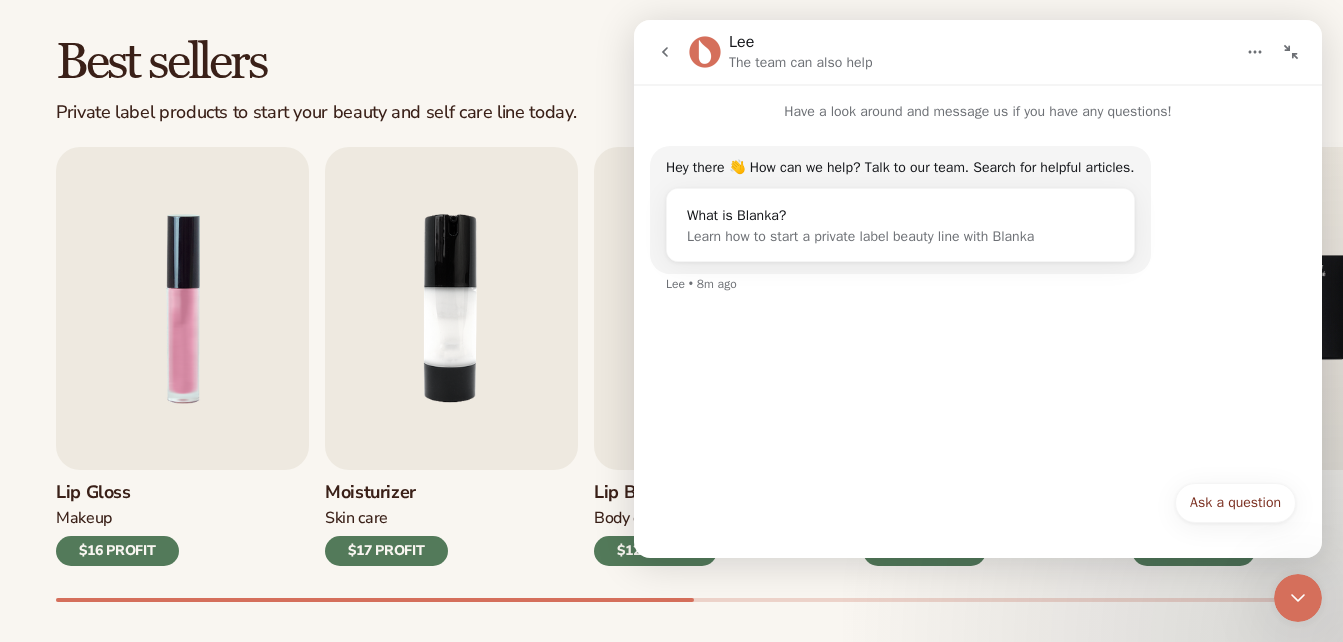 click 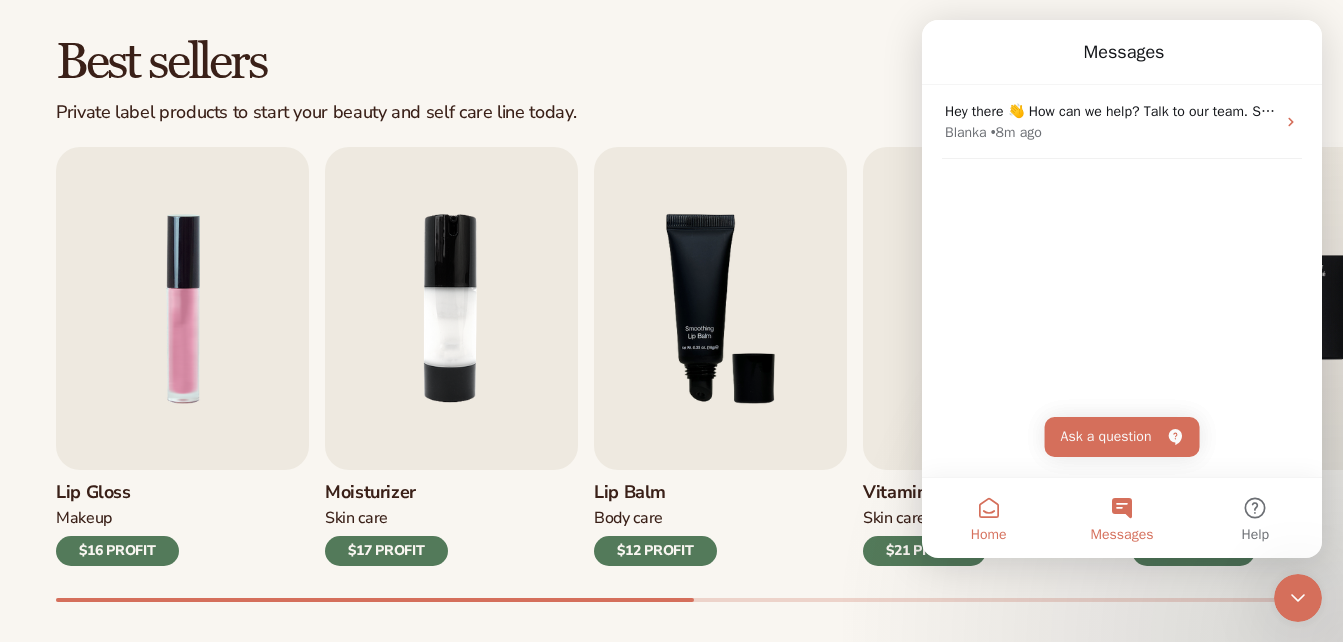 click on "Home" at bounding box center [988, 518] 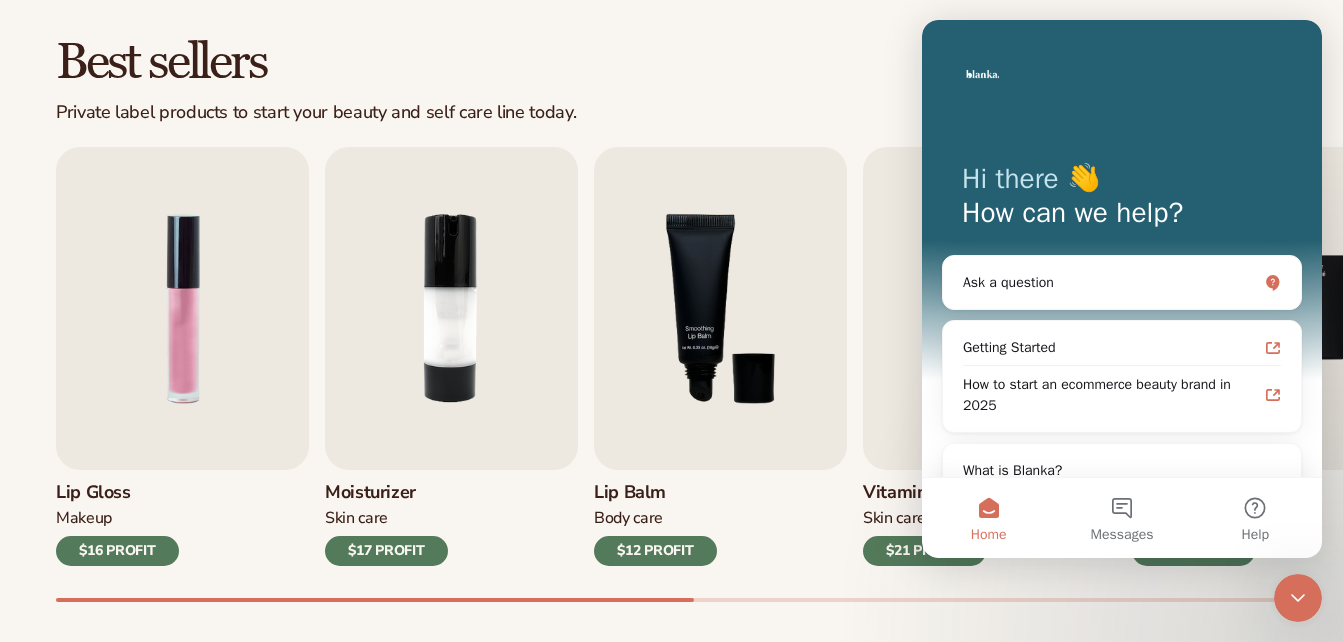 click at bounding box center [1298, 598] 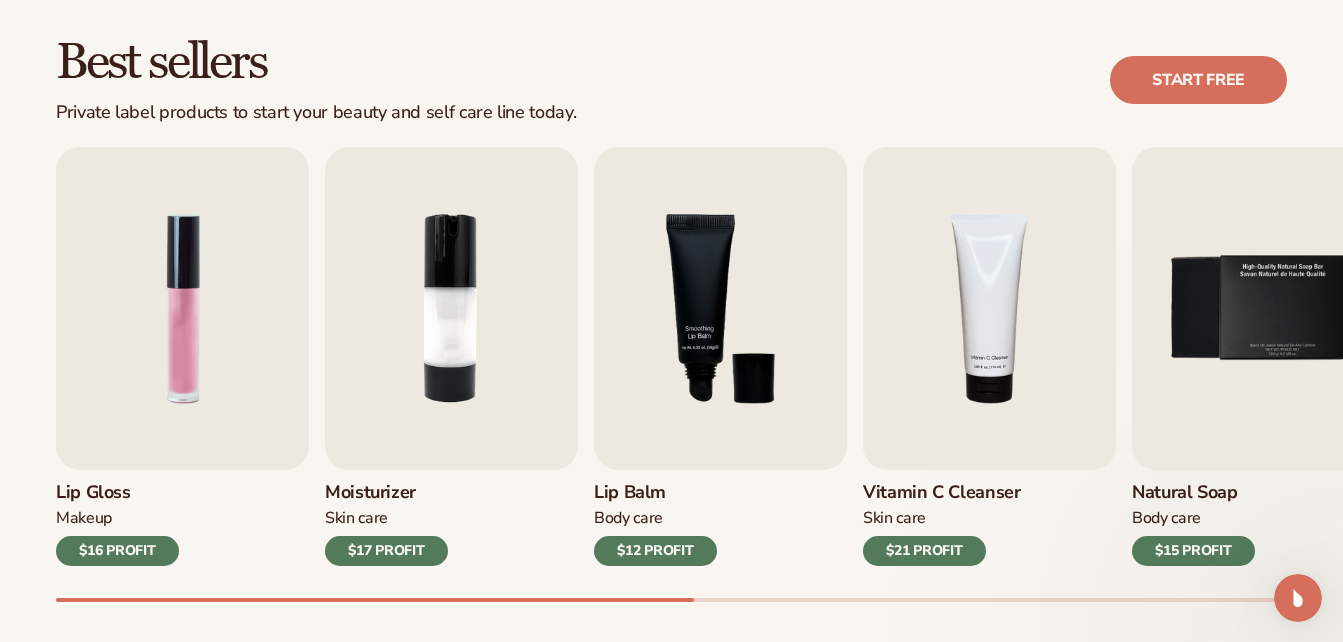 scroll, scrollTop: 0, scrollLeft: 0, axis: both 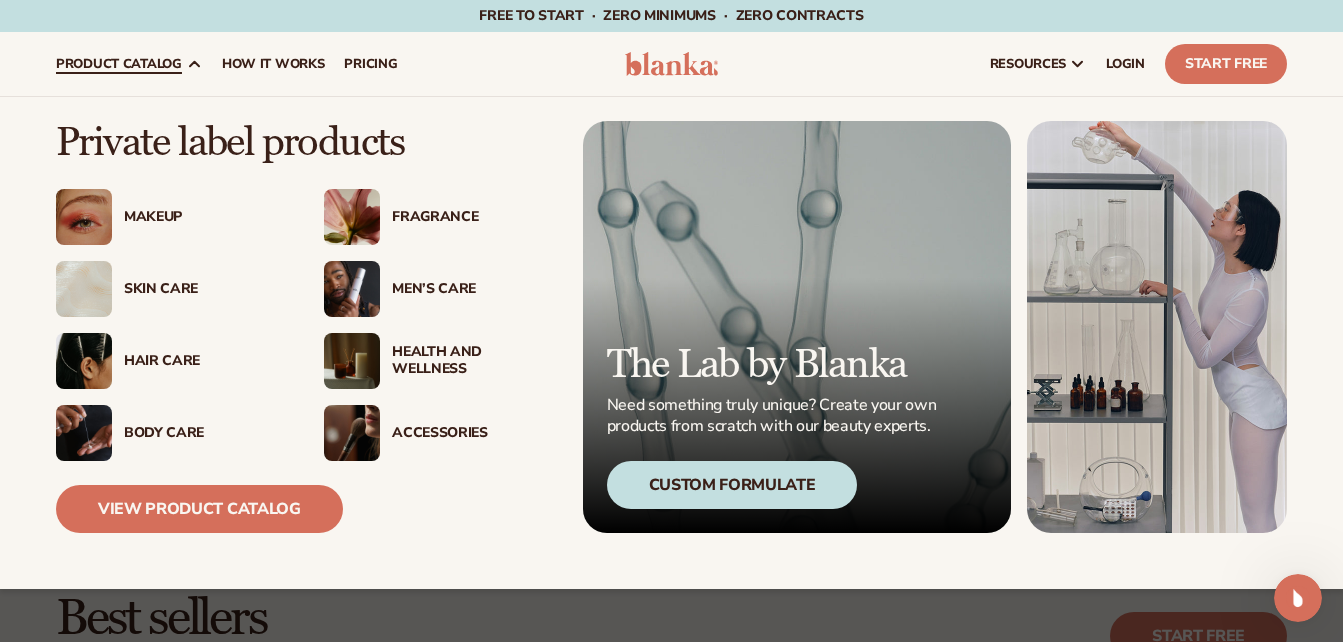 click on "Fragrance" at bounding box center (472, 217) 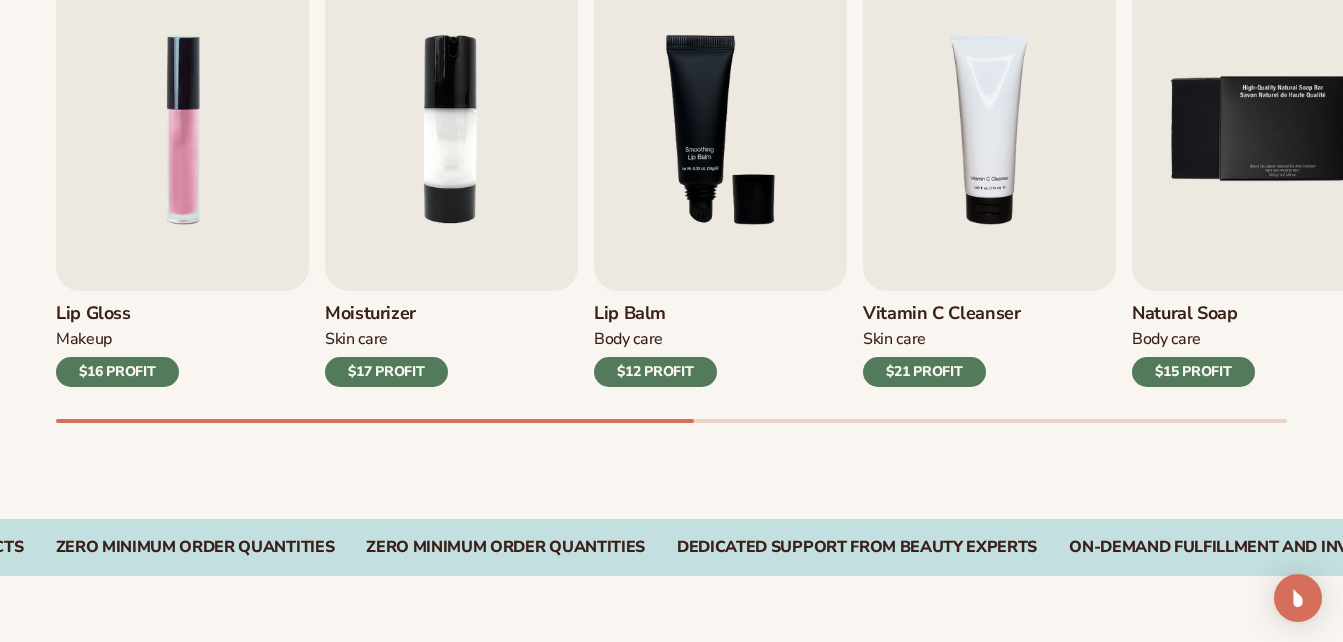 scroll, scrollTop: 736, scrollLeft: 0, axis: vertical 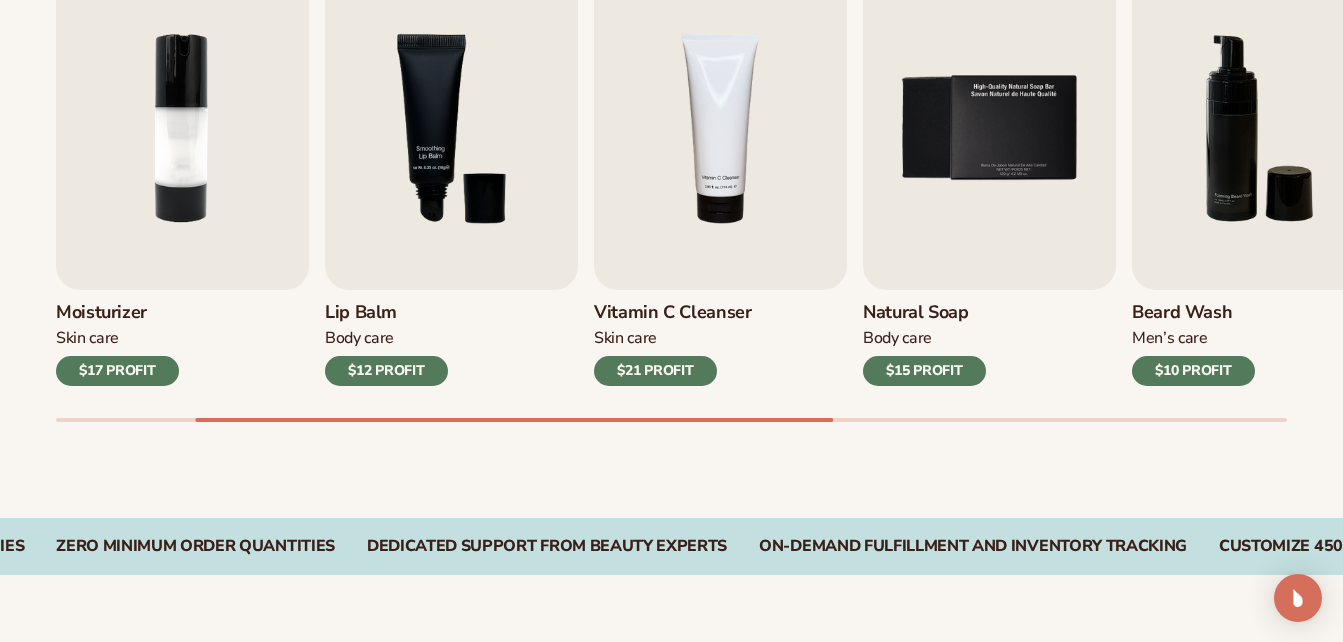 click on "$17 PROFIT" at bounding box center [117, 371] 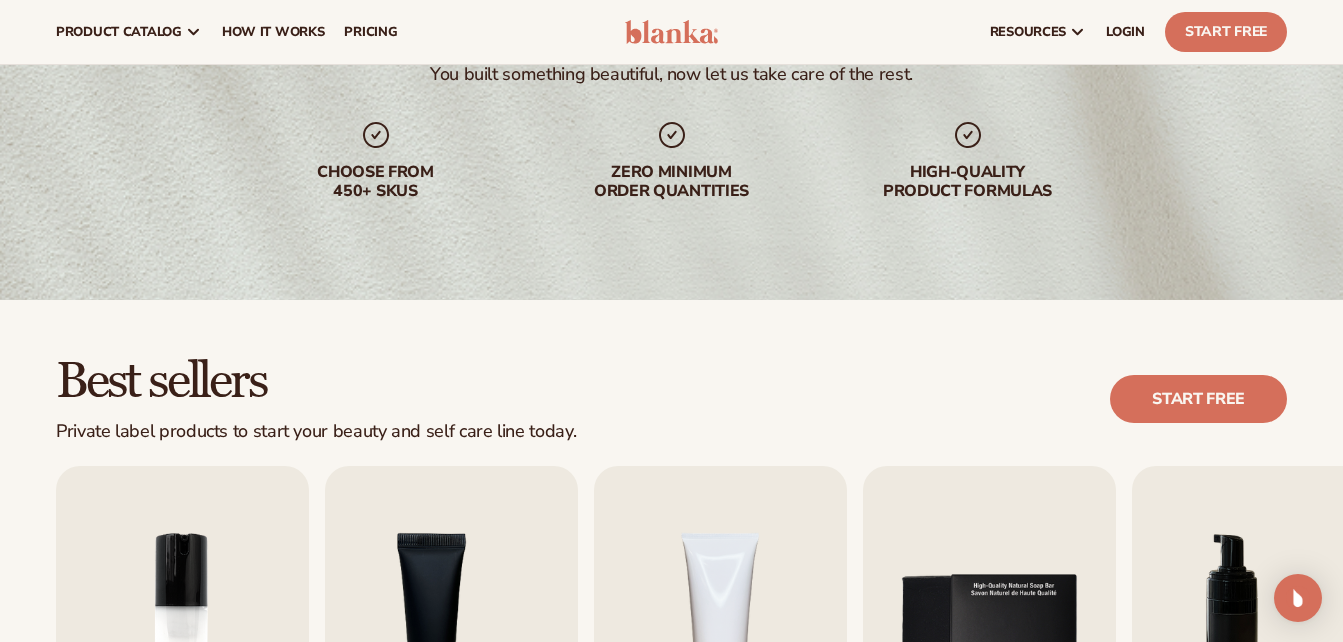 scroll, scrollTop: 221, scrollLeft: 0, axis: vertical 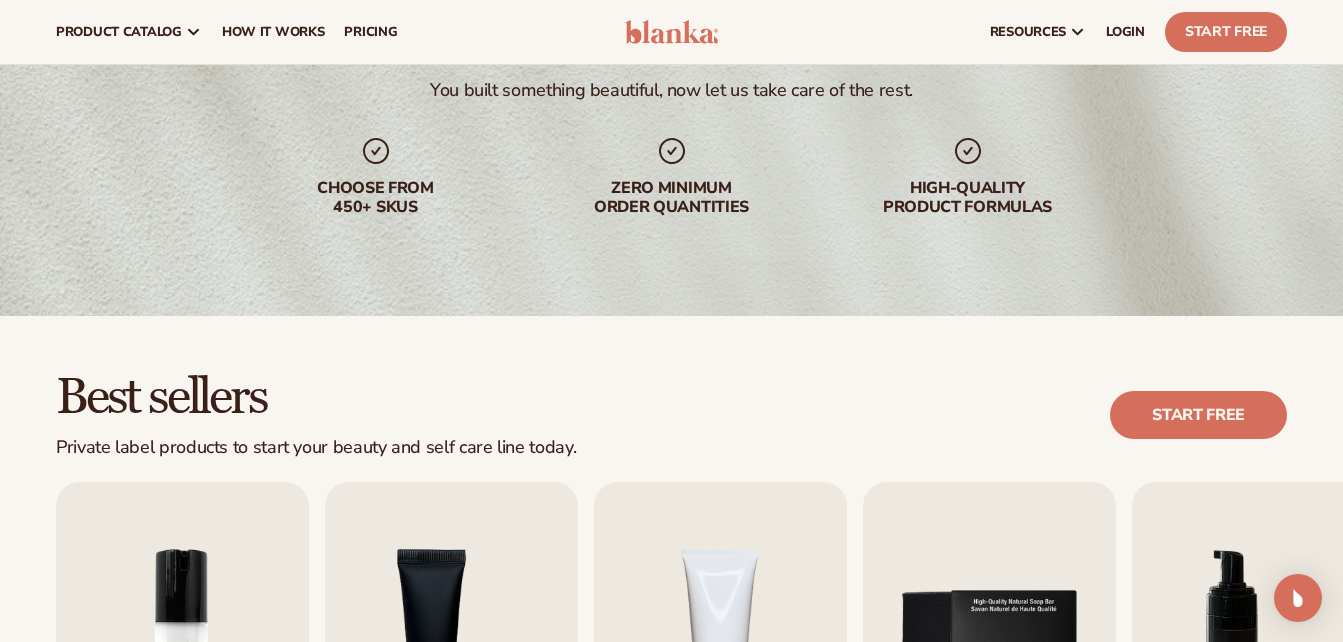 click on "Cart
product catalog
The Lab by Blanka" at bounding box center (671, 32) 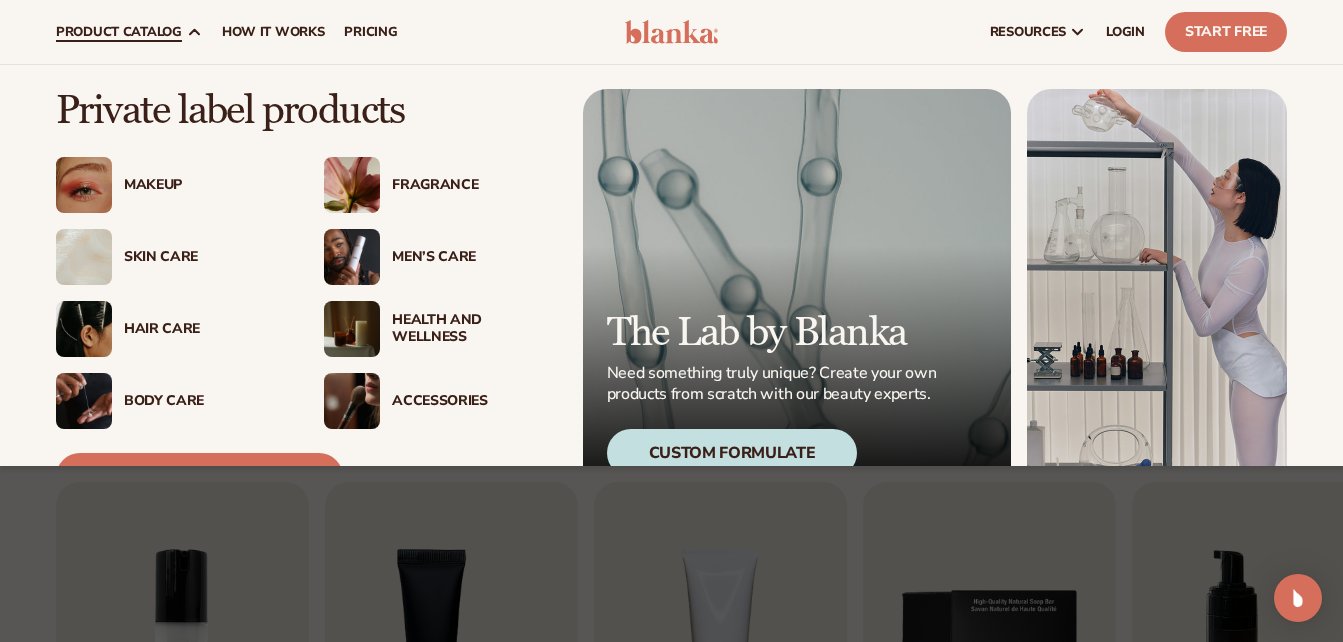 click on "Skin Care" at bounding box center (170, 257) 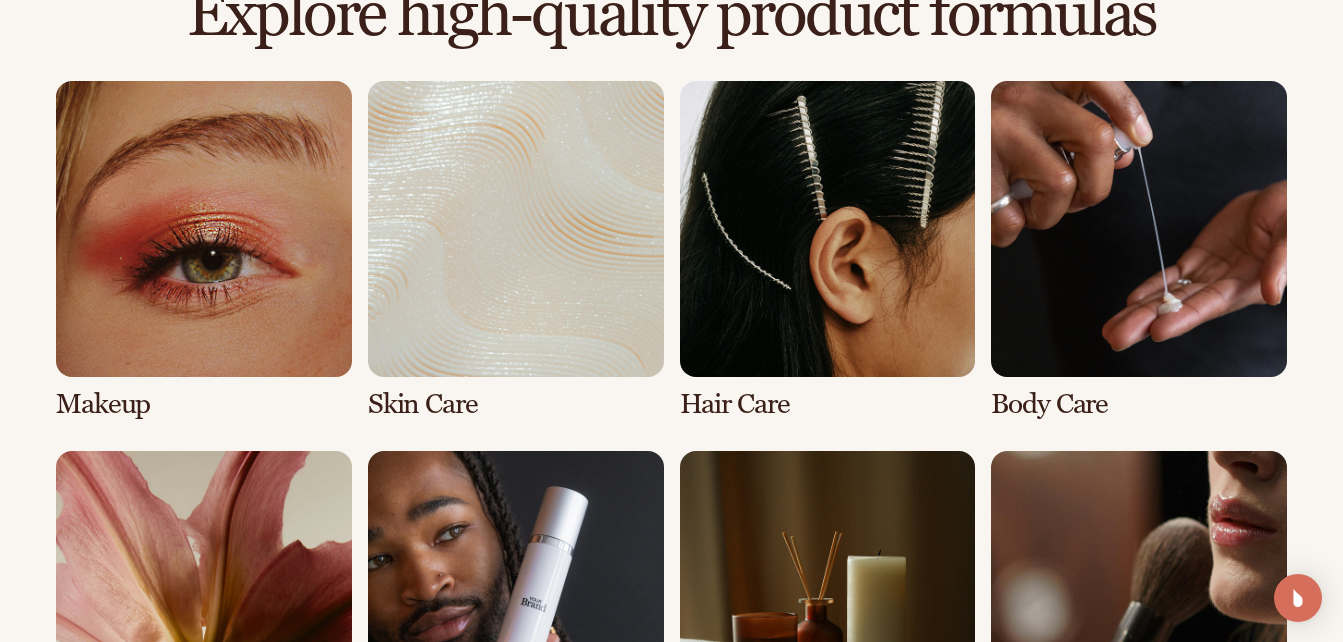 scroll, scrollTop: 1410, scrollLeft: 0, axis: vertical 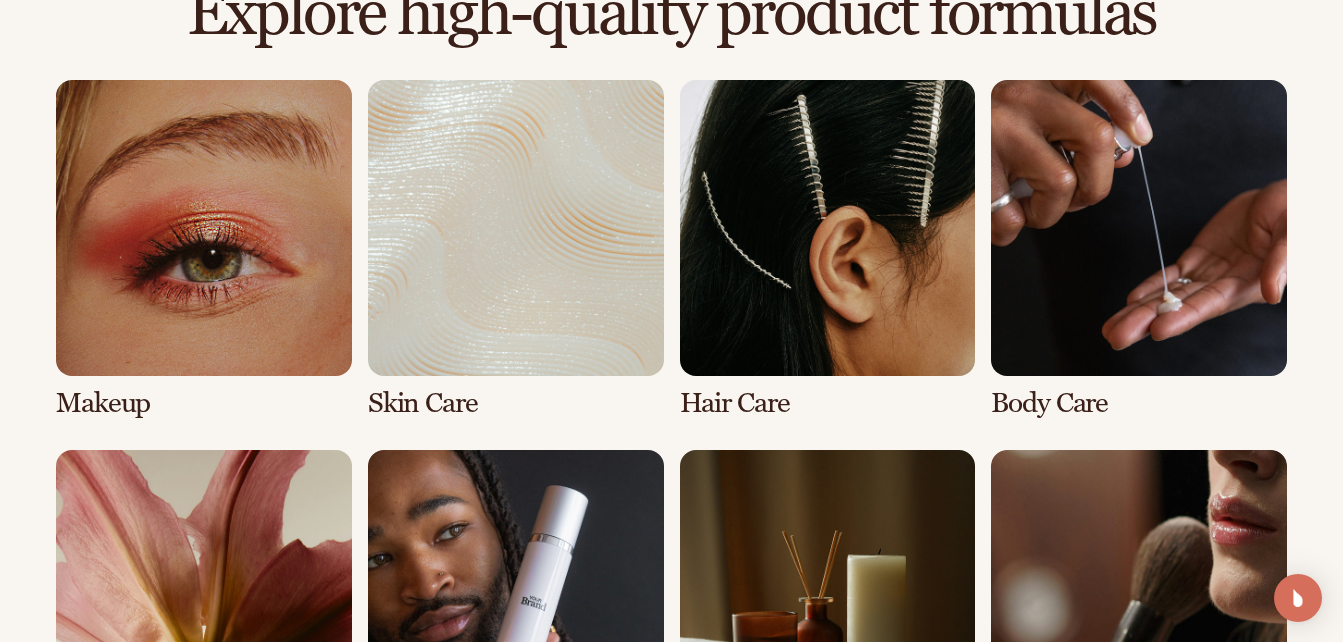 click at bounding box center [516, 249] 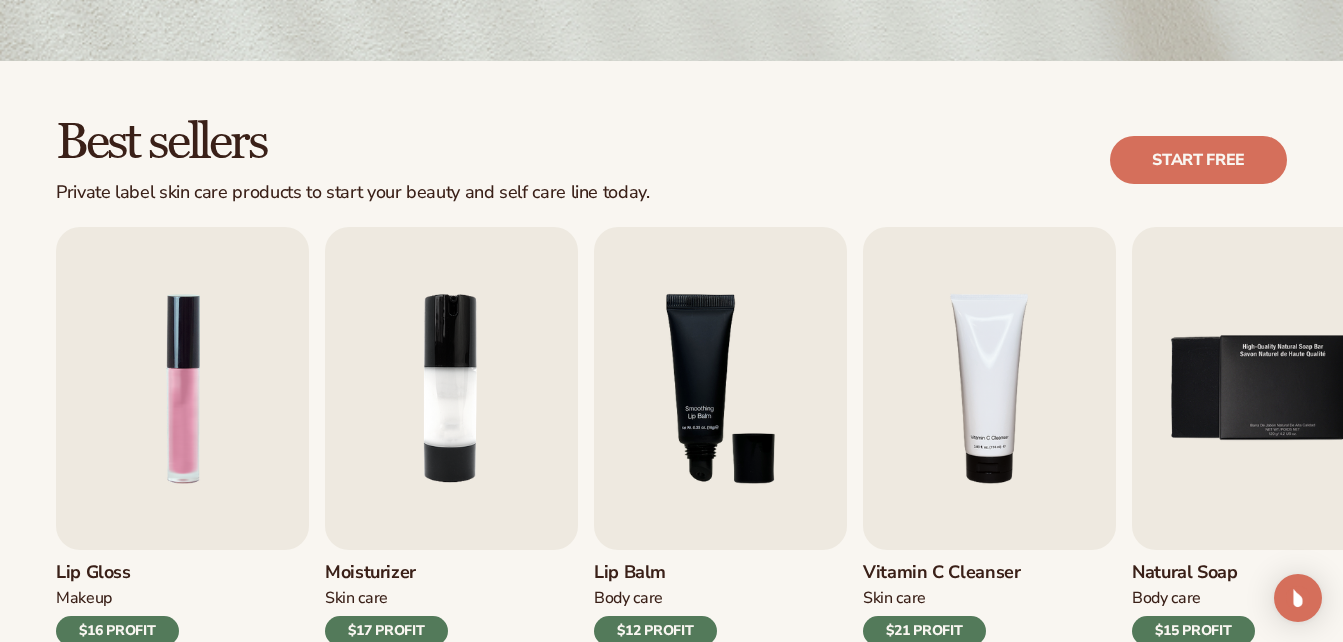 scroll, scrollTop: 532, scrollLeft: 0, axis: vertical 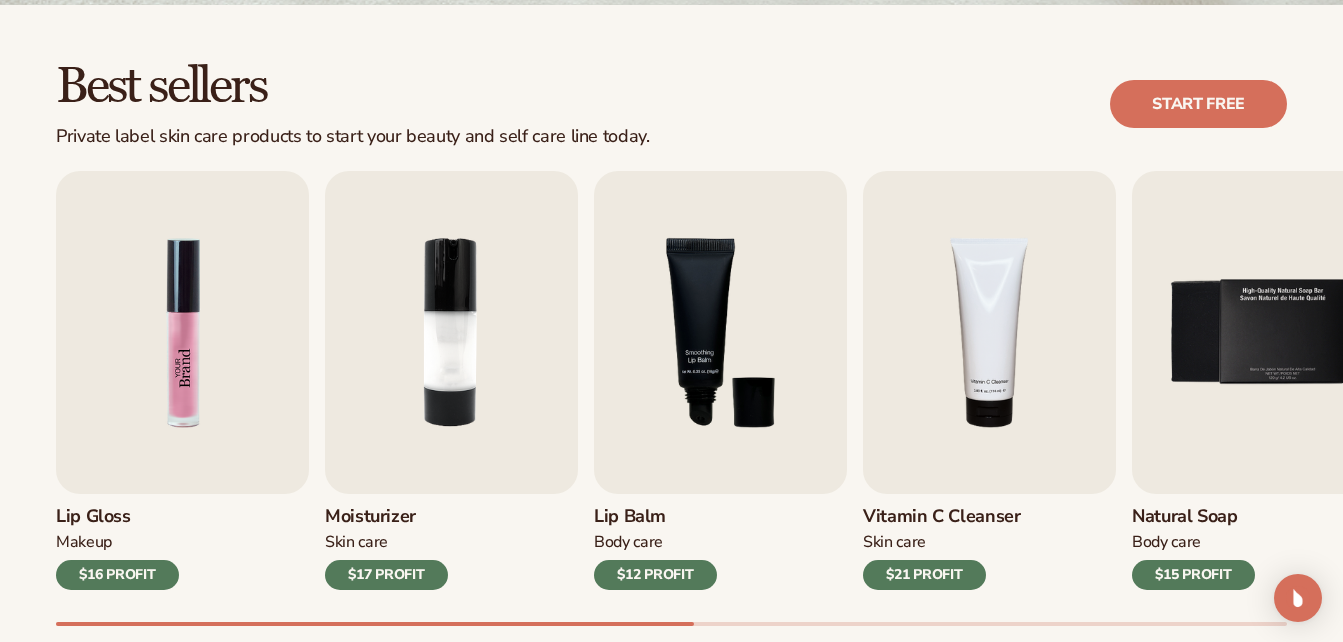 click at bounding box center [182, 332] 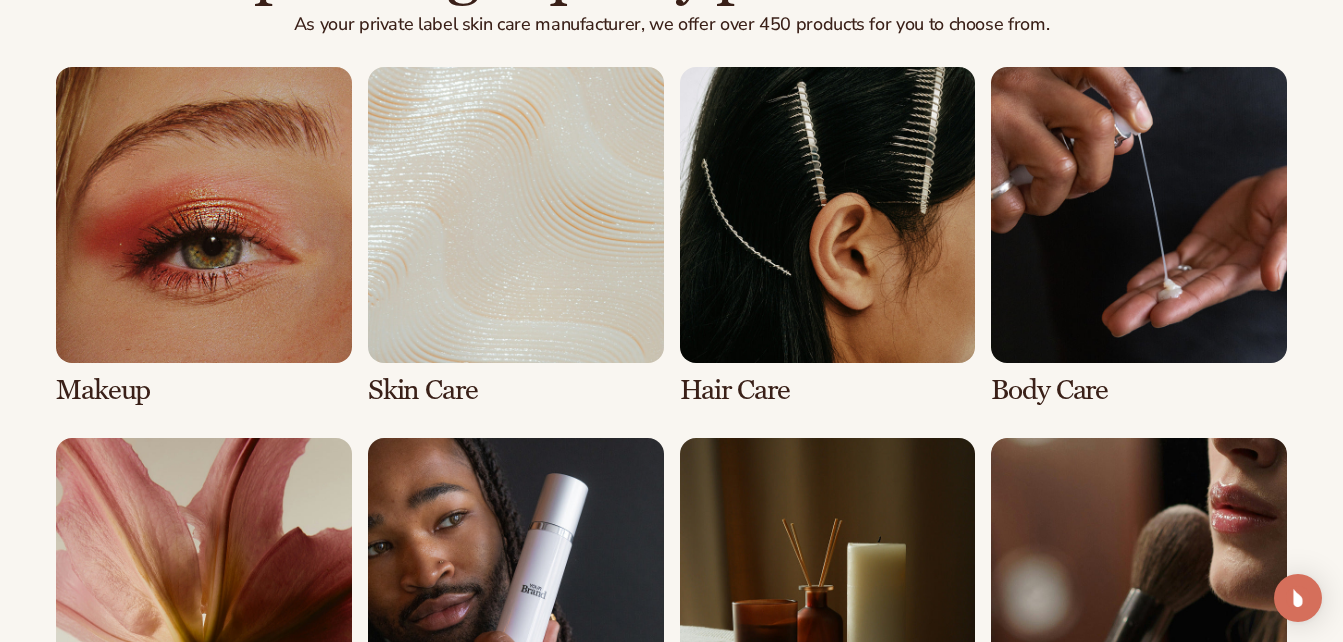 scroll, scrollTop: 1461, scrollLeft: 0, axis: vertical 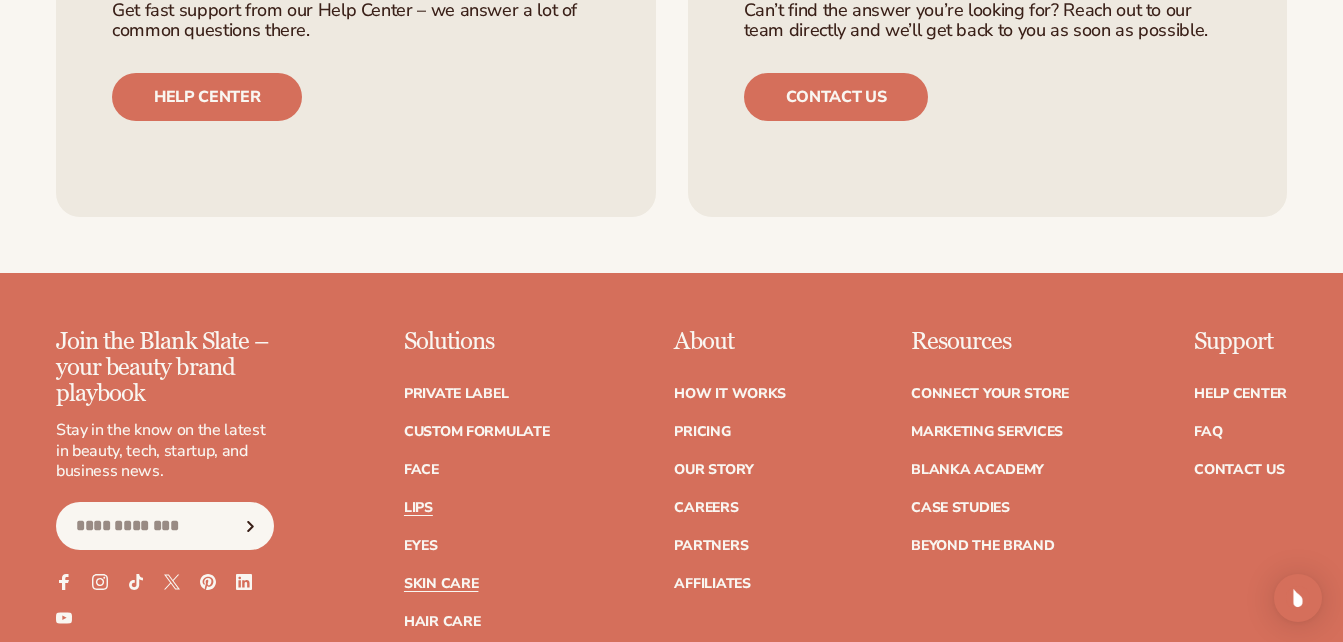 click on "Lips" at bounding box center (418, 508) 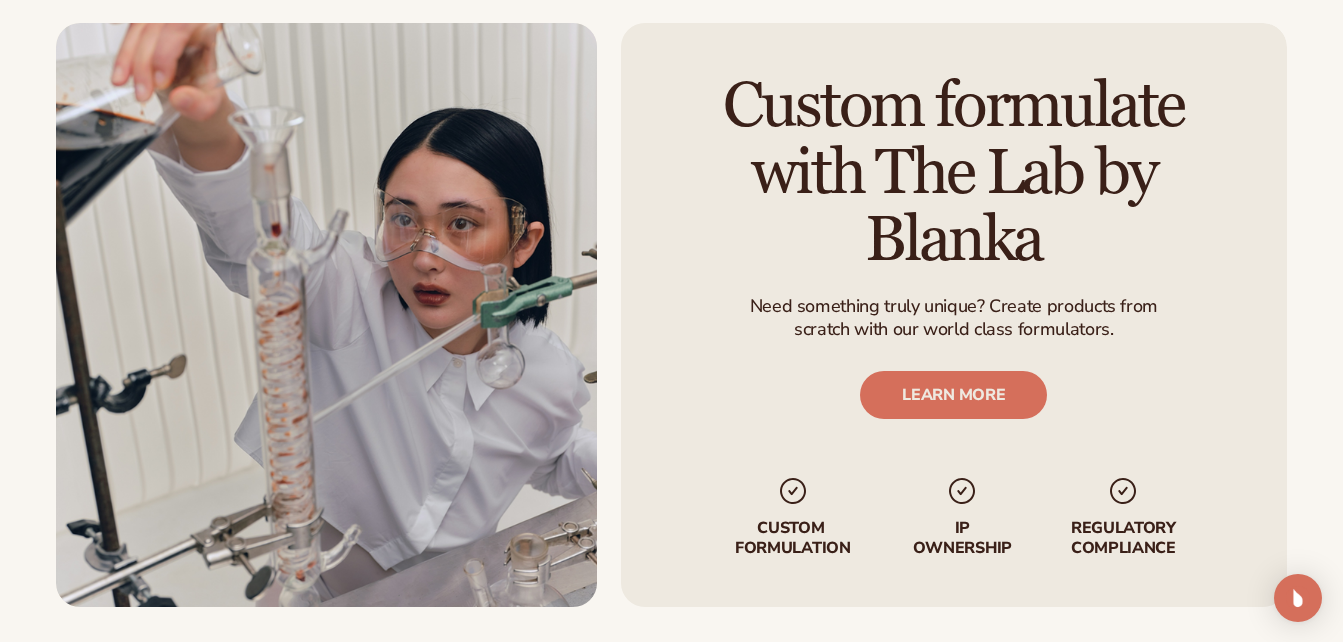 scroll, scrollTop: 2391, scrollLeft: 0, axis: vertical 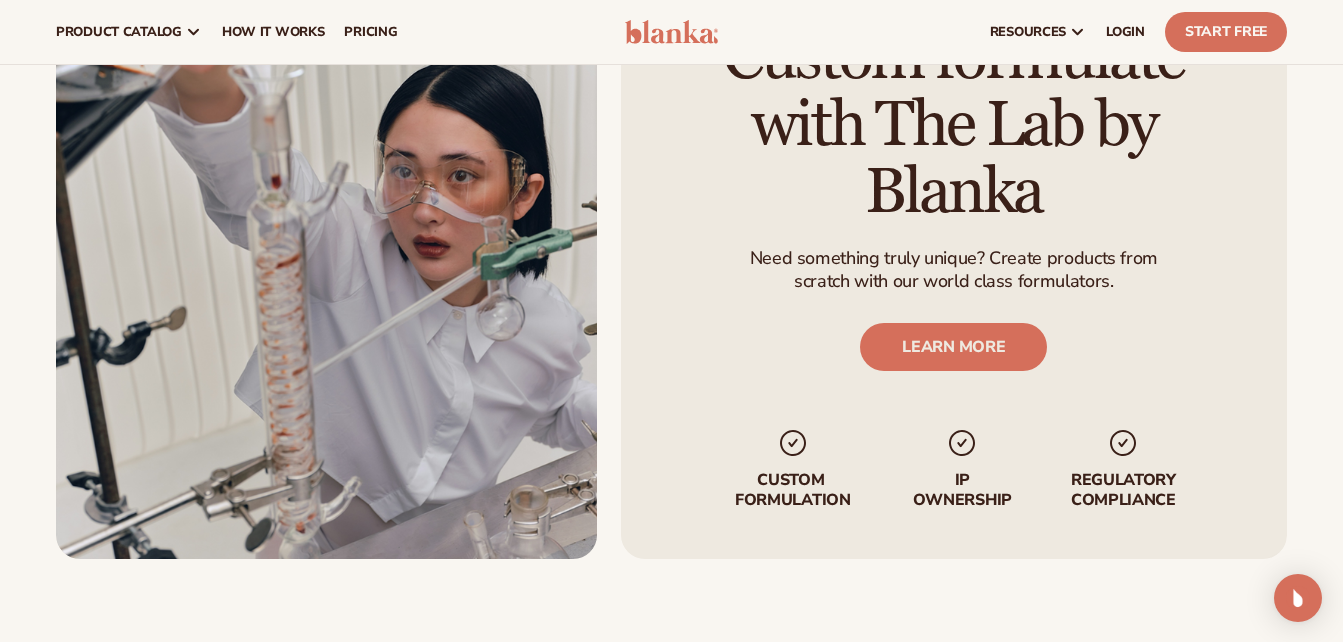 click at bounding box center [326, 267] 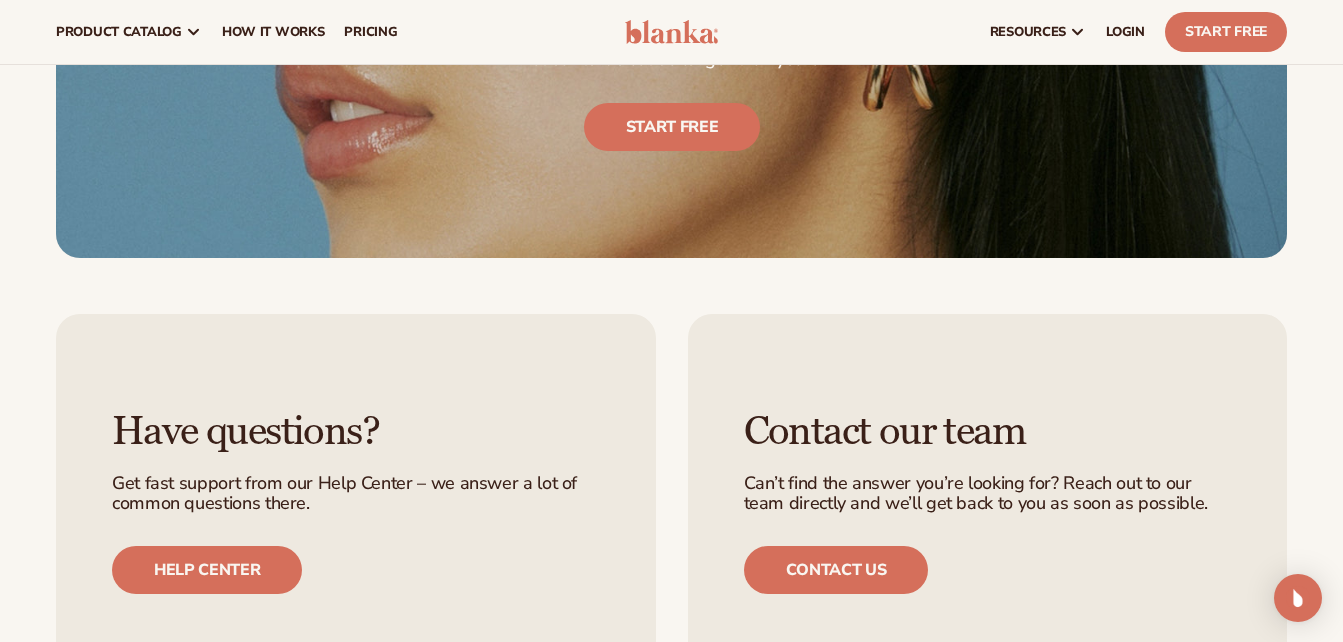scroll, scrollTop: 3926, scrollLeft: 0, axis: vertical 